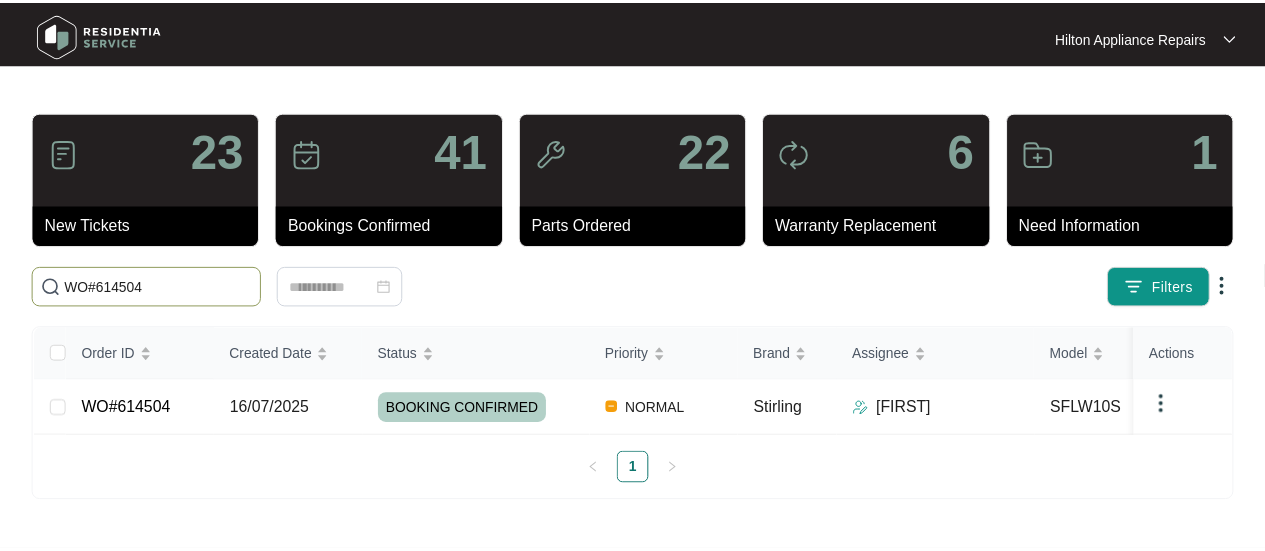 scroll, scrollTop: 0, scrollLeft: 0, axis: both 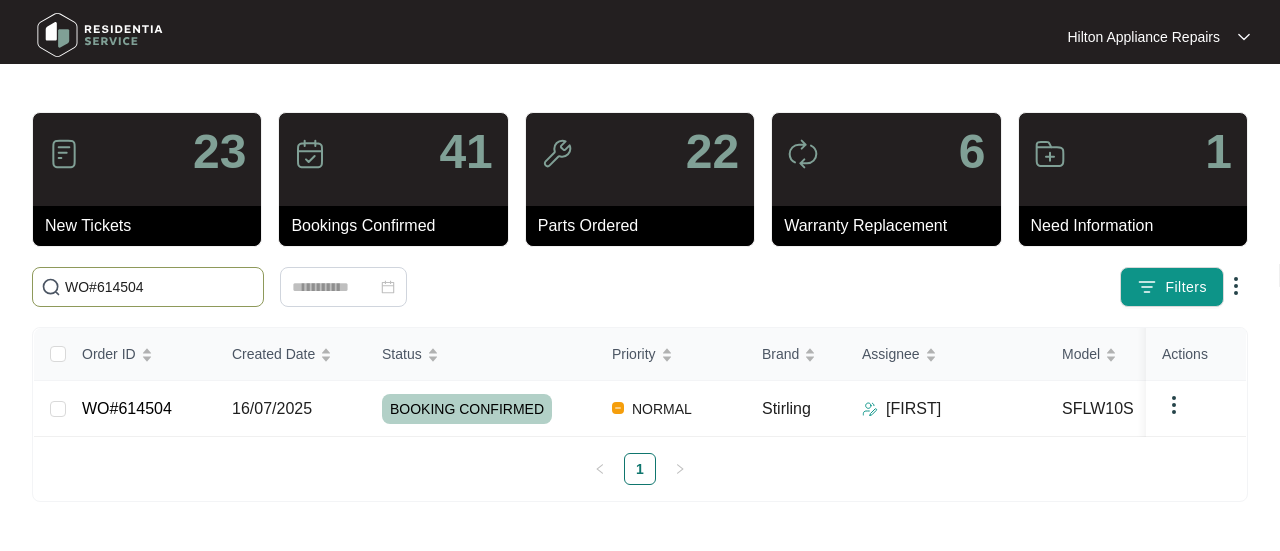 click on "WO#614504" at bounding box center [148, 287] 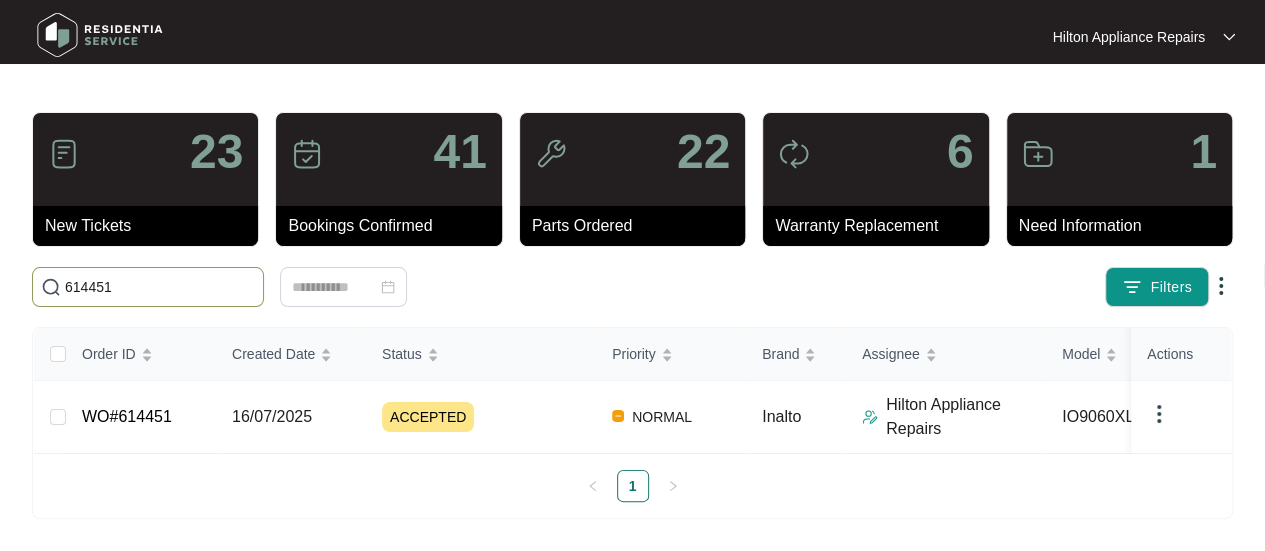 drag, startPoint x: 164, startPoint y: 287, endPoint x: 12, endPoint y: 286, distance: 152.0033 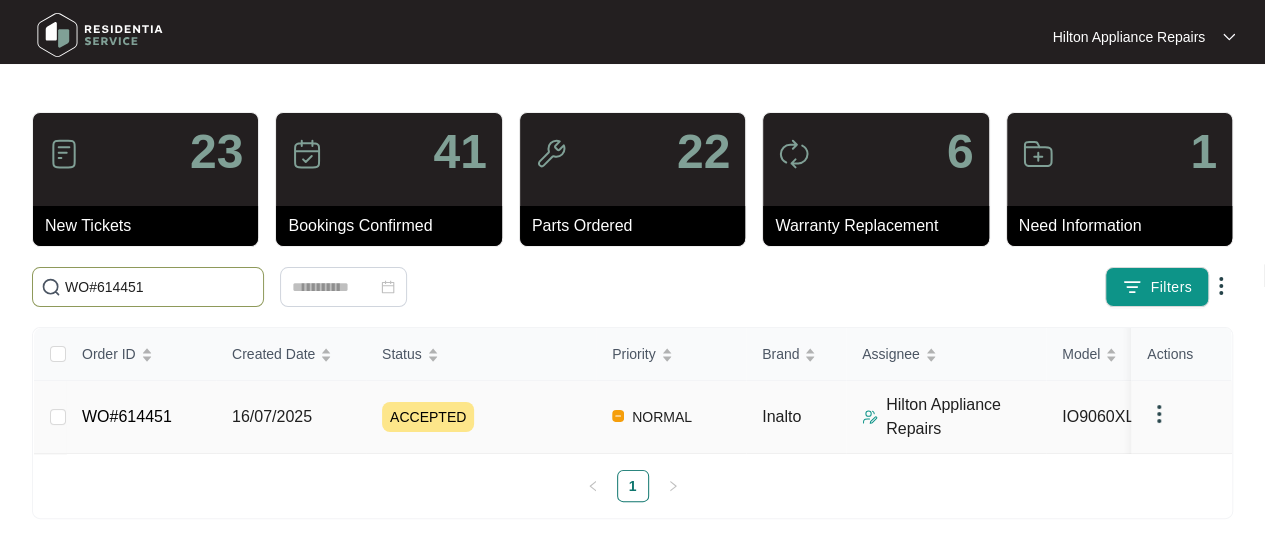 type on "WO#614451" 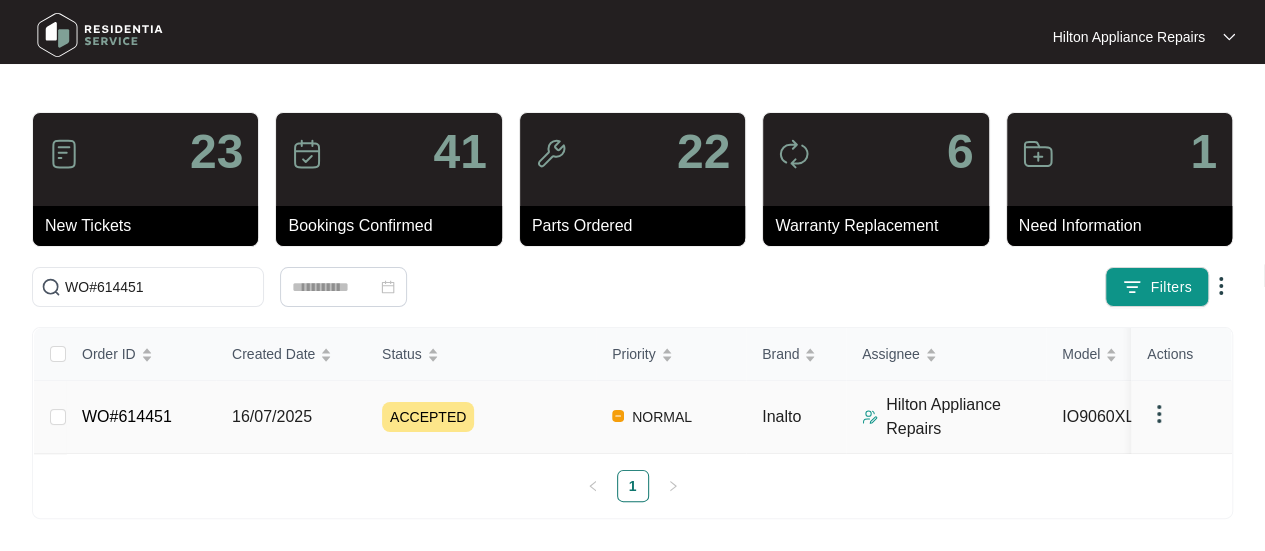 click on "16/07/2025" at bounding box center [272, 416] 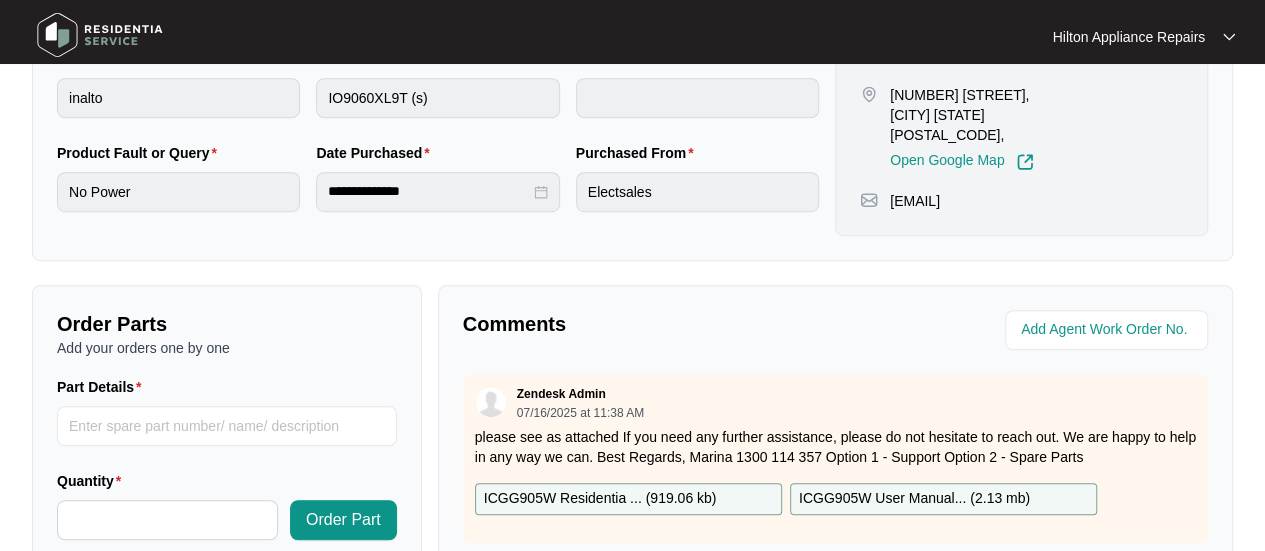 scroll, scrollTop: 700, scrollLeft: 0, axis: vertical 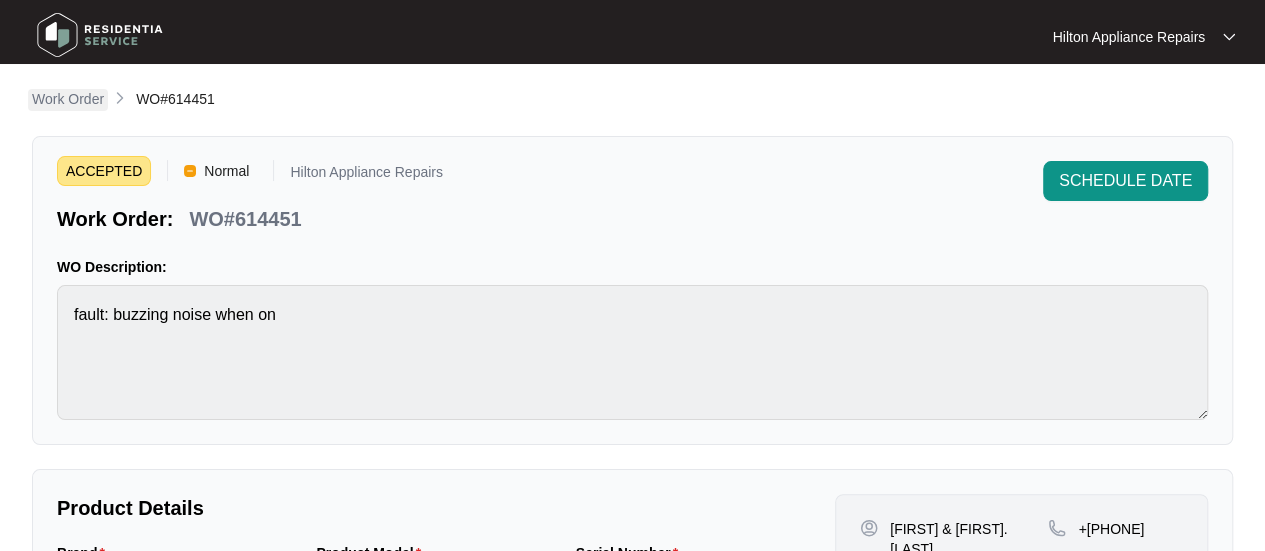 click on "Work Order" at bounding box center (68, 99) 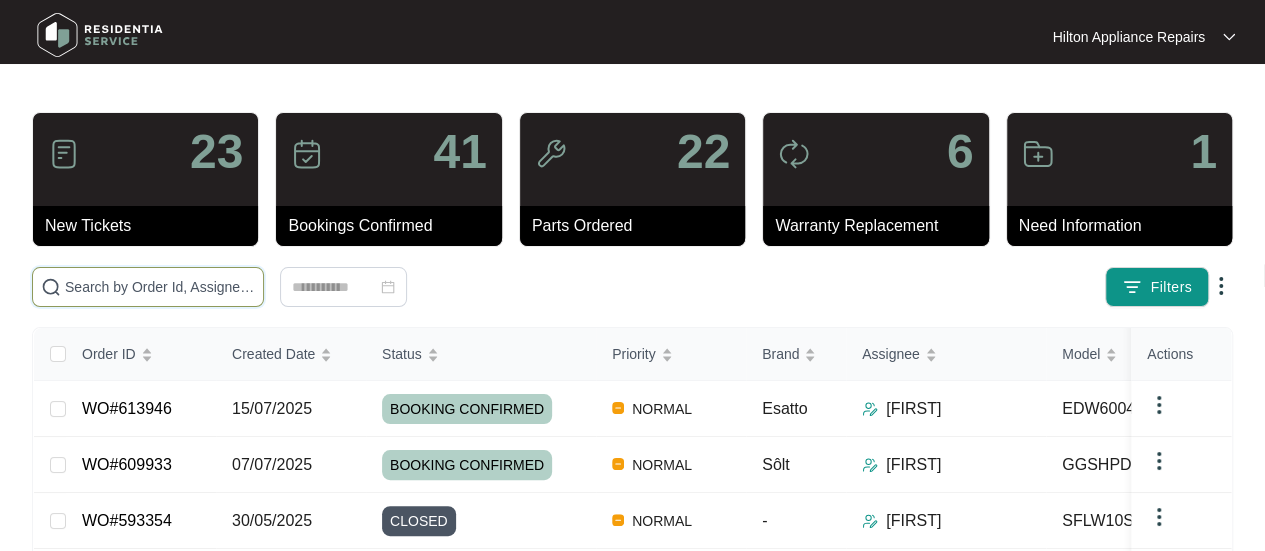 click at bounding box center [160, 287] 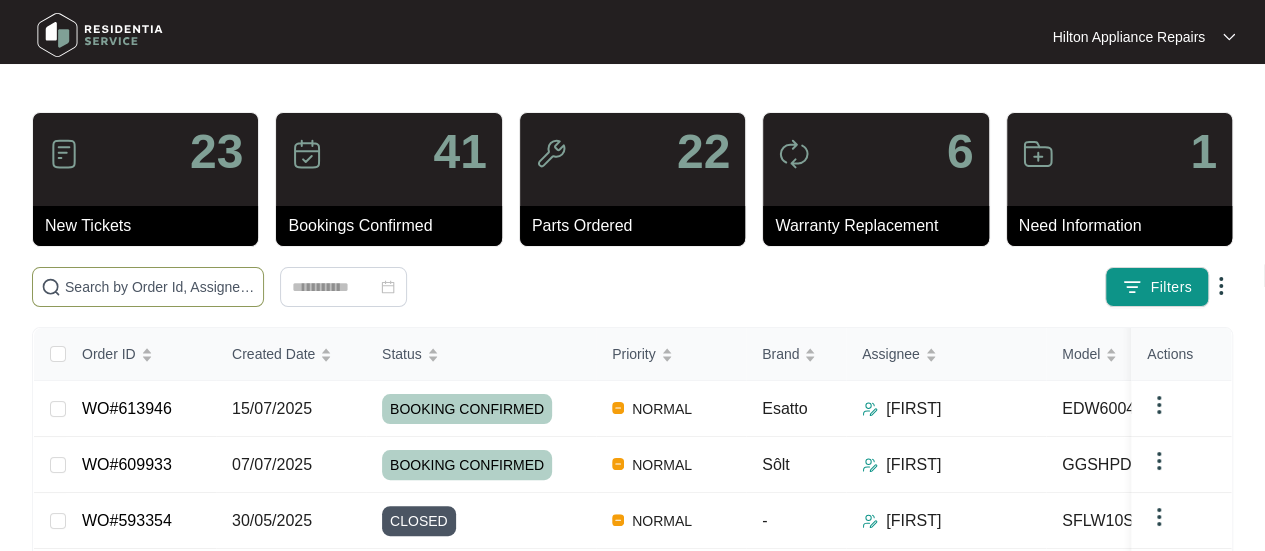 paste on "613515" 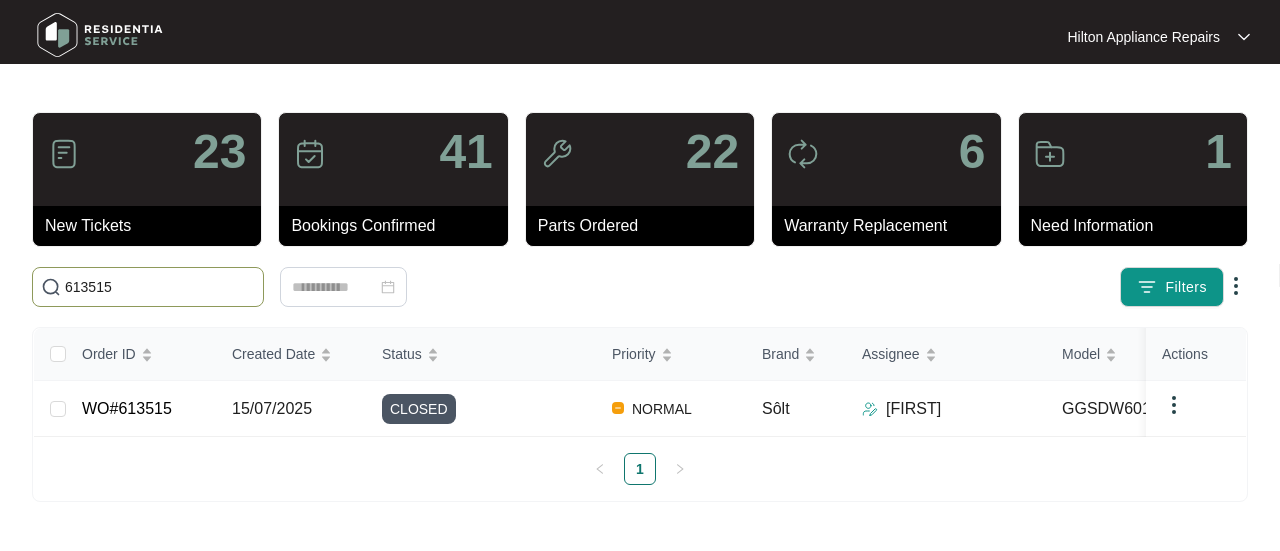 drag, startPoint x: 106, startPoint y: 288, endPoint x: 49, endPoint y: 287, distance: 57.00877 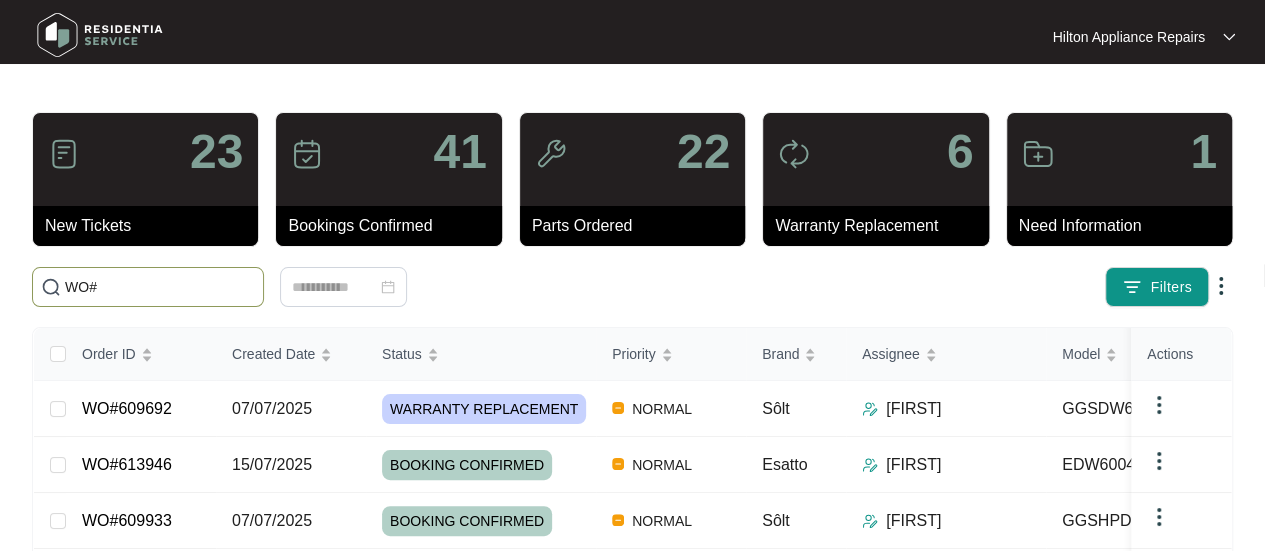 paste on "613515" 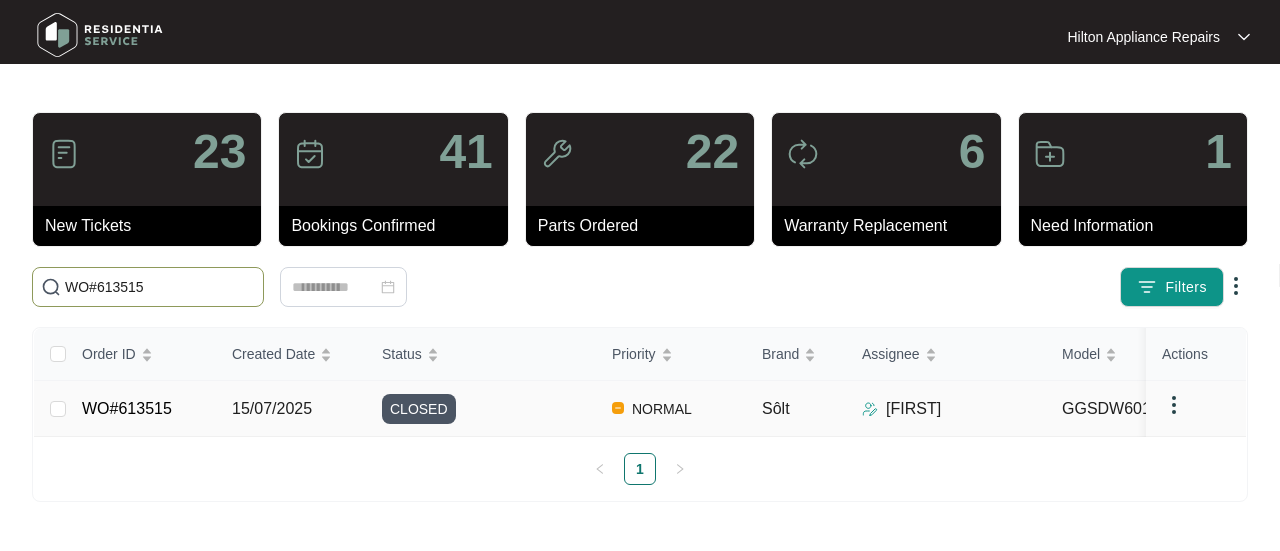 type on "WO#613515" 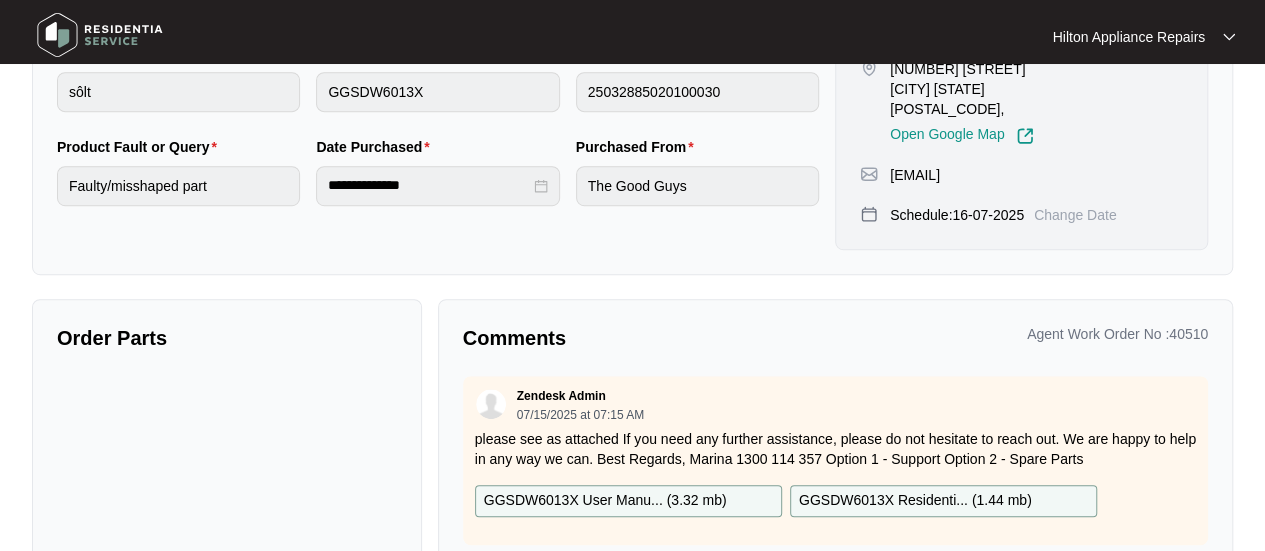 scroll, scrollTop: 558, scrollLeft: 0, axis: vertical 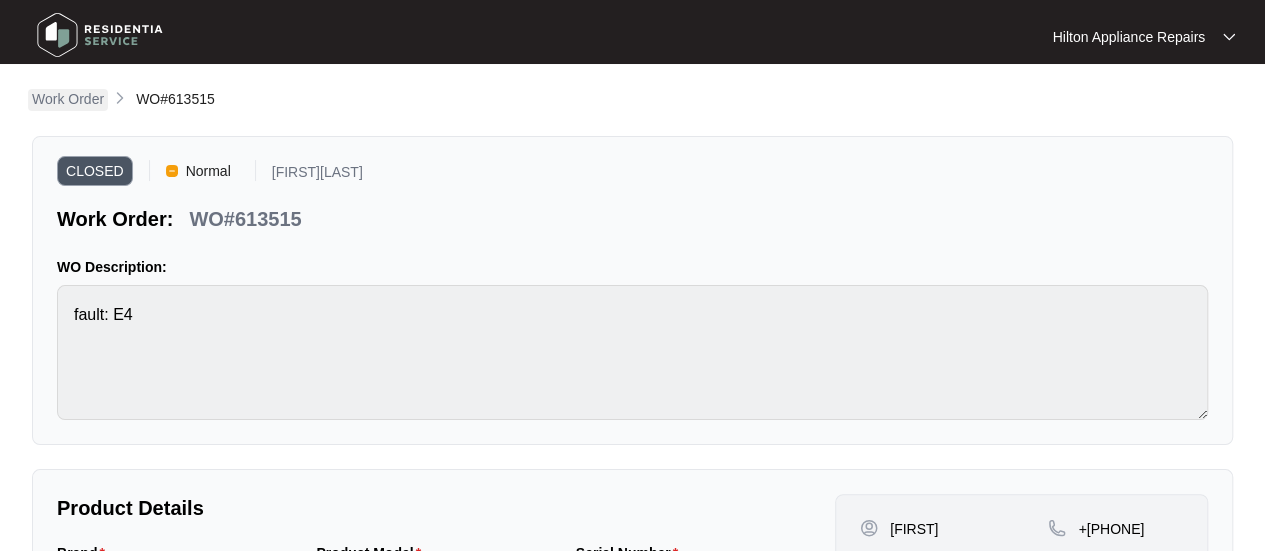 click on "Work Order" at bounding box center [68, 99] 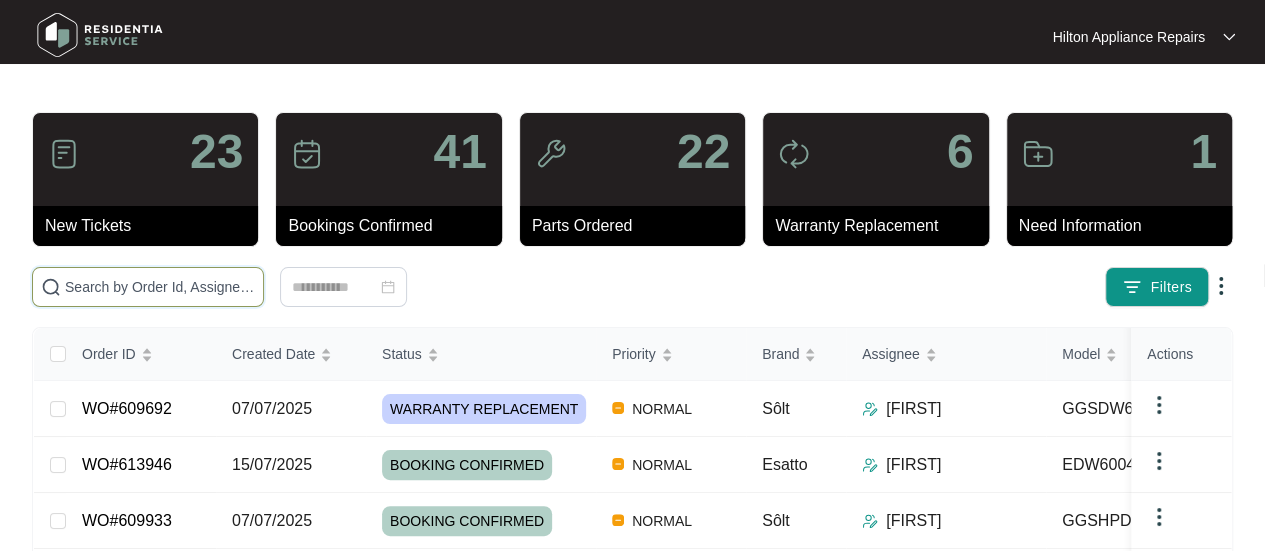 click at bounding box center [160, 287] 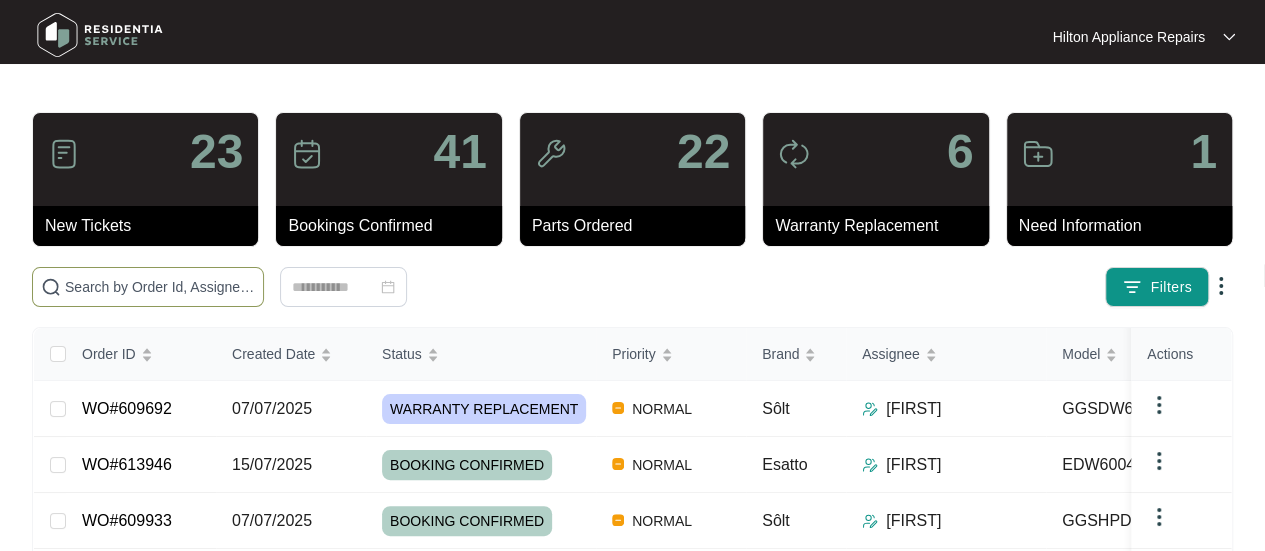 paste on "608192" 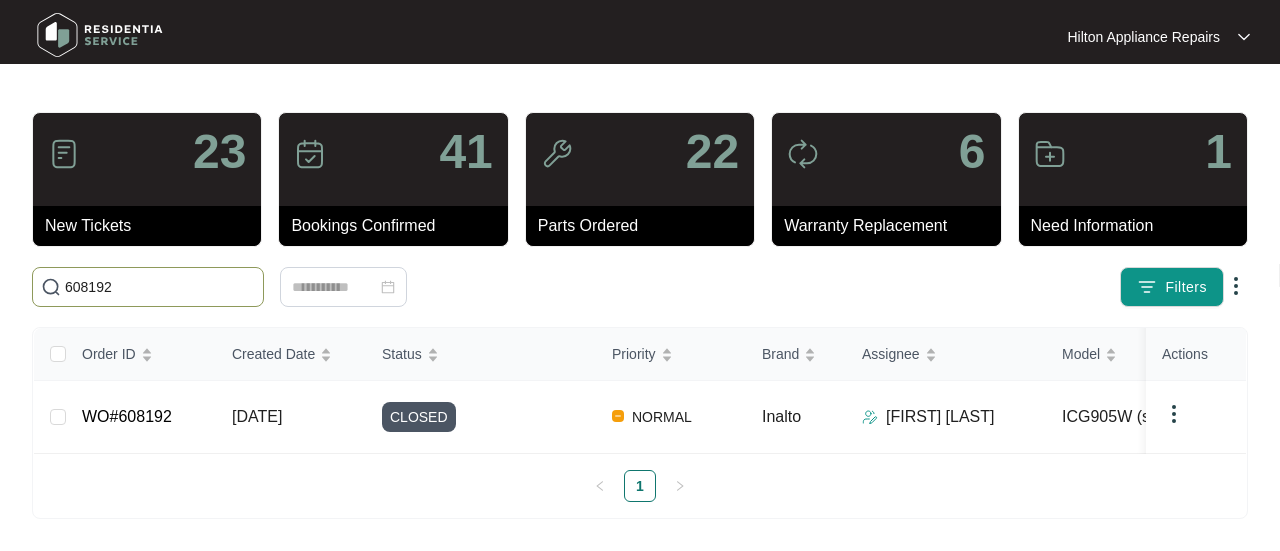drag, startPoint x: 106, startPoint y: 288, endPoint x: 32, endPoint y: 285, distance: 74.06078 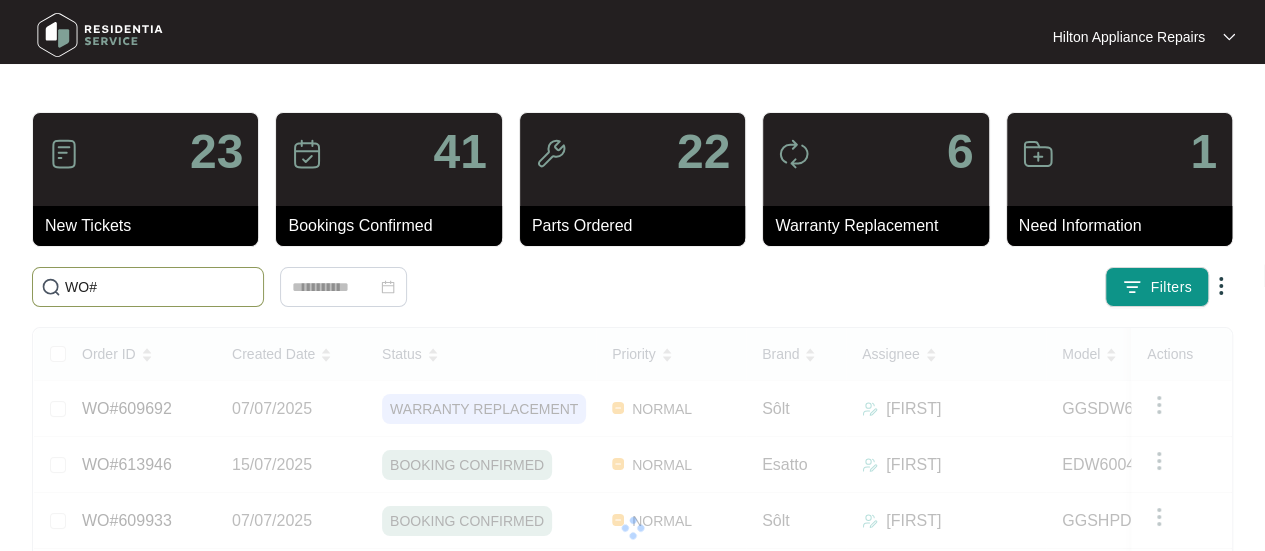 paste on "608192" 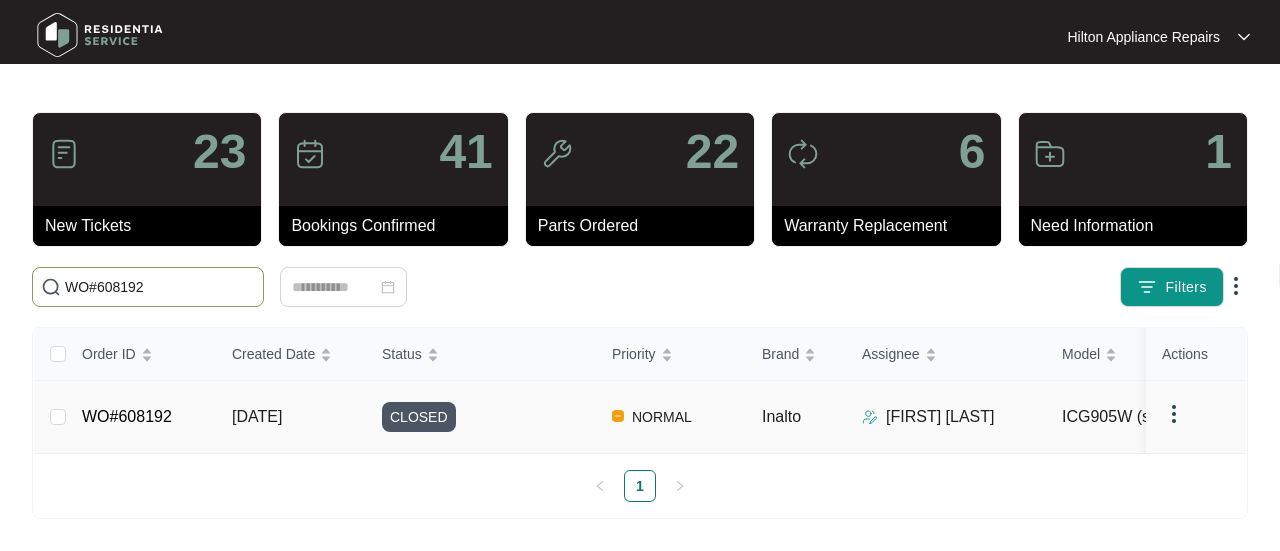 type on "WO#608192" 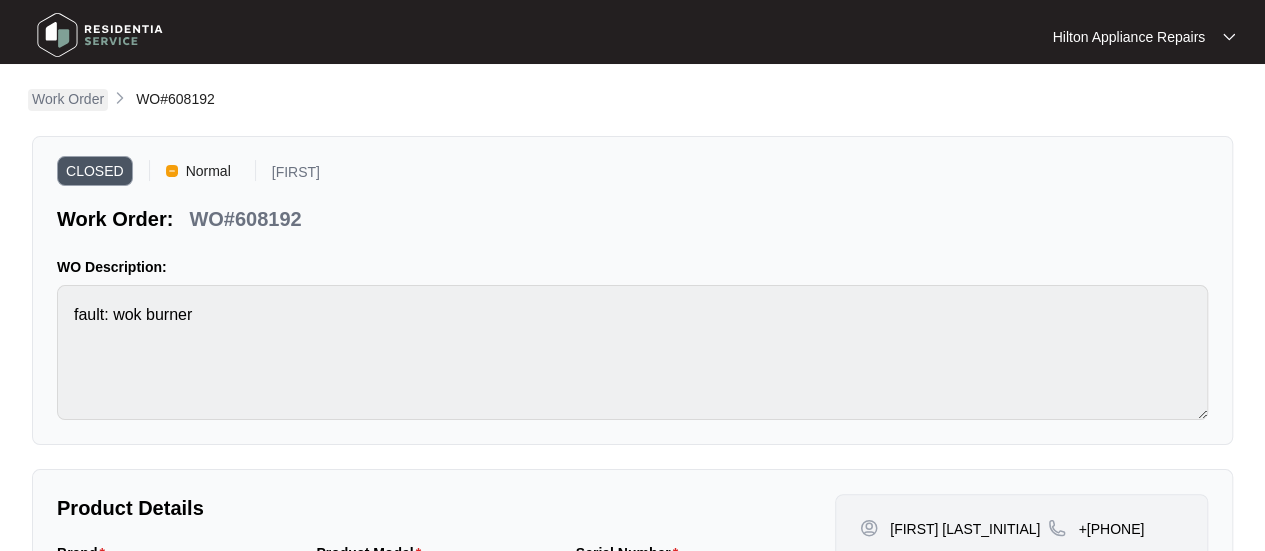 click on "Work Order" at bounding box center [68, 99] 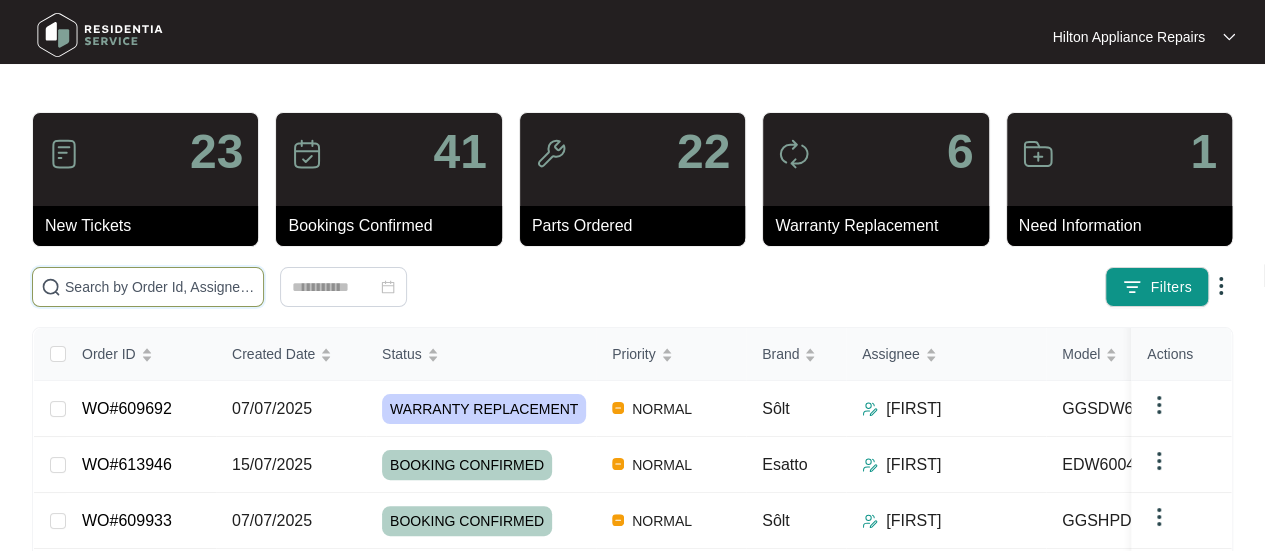 click at bounding box center [160, 287] 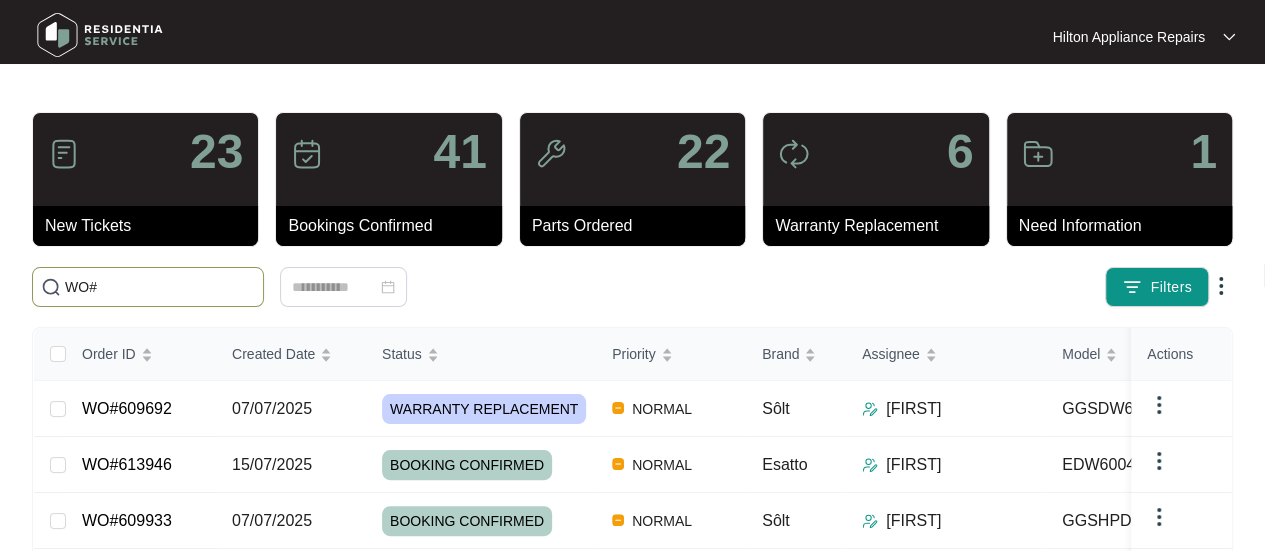 paste on "614849" 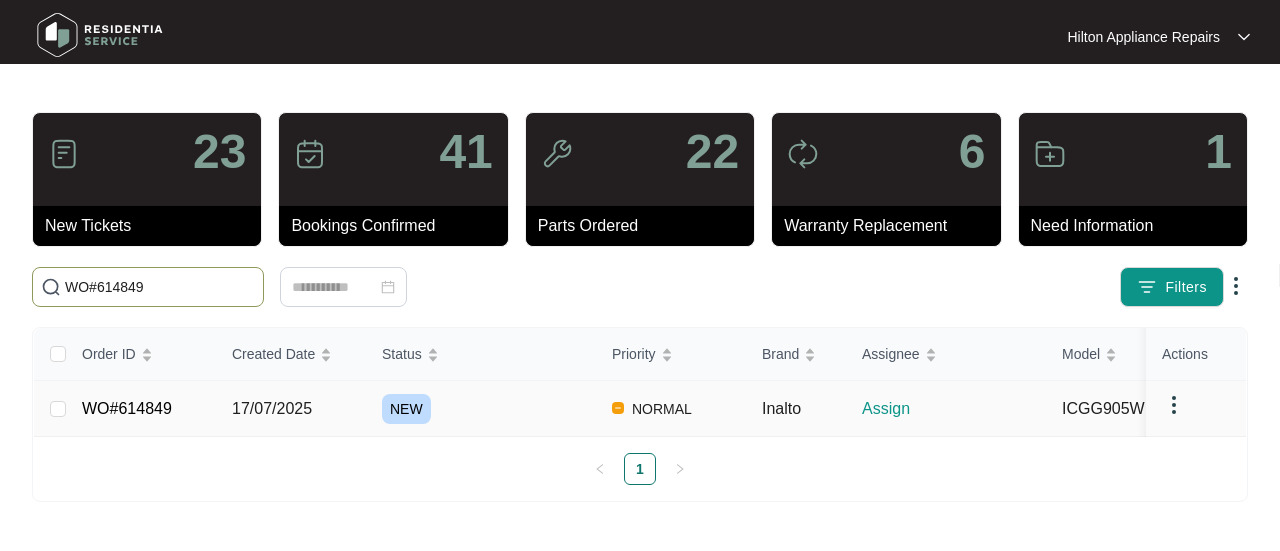 type on "WO#614849" 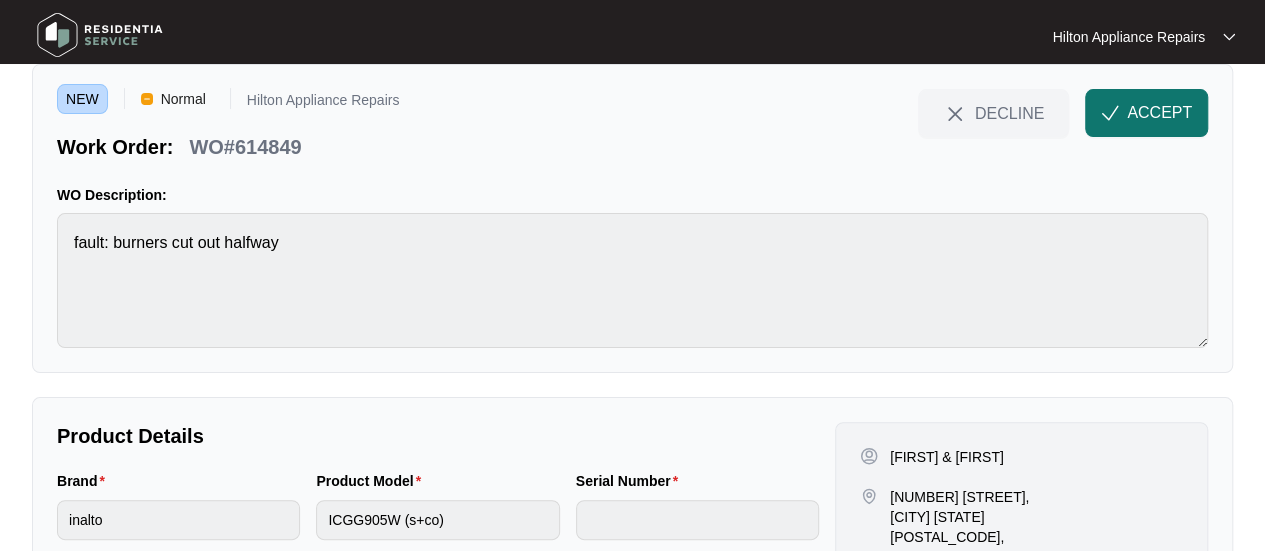 scroll, scrollTop: 0, scrollLeft: 0, axis: both 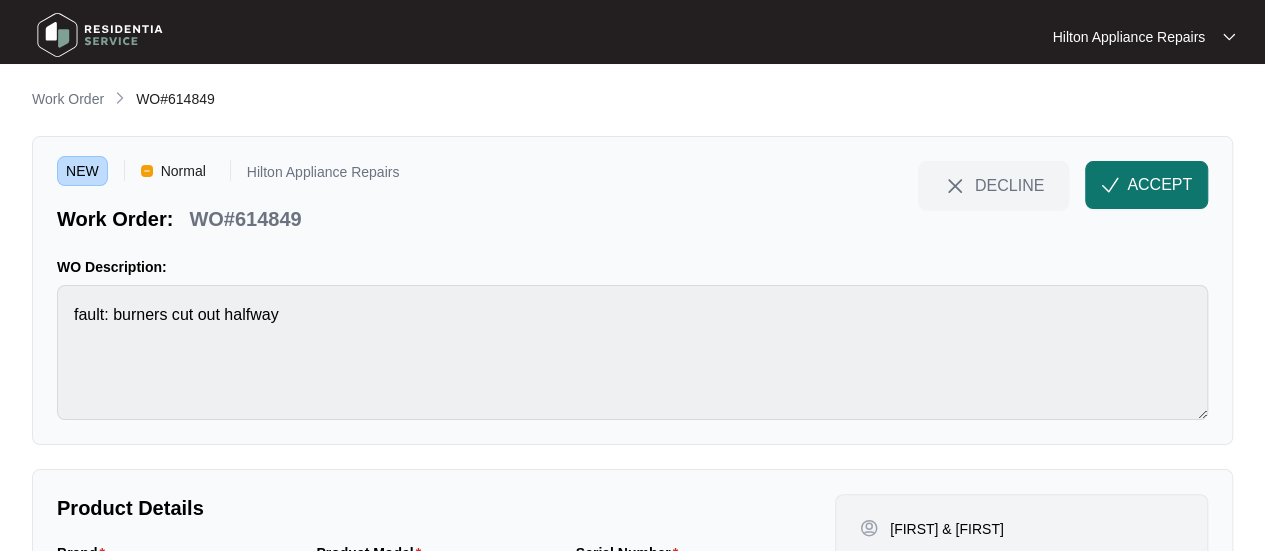 click on "ACCEPT" at bounding box center (1159, 185) 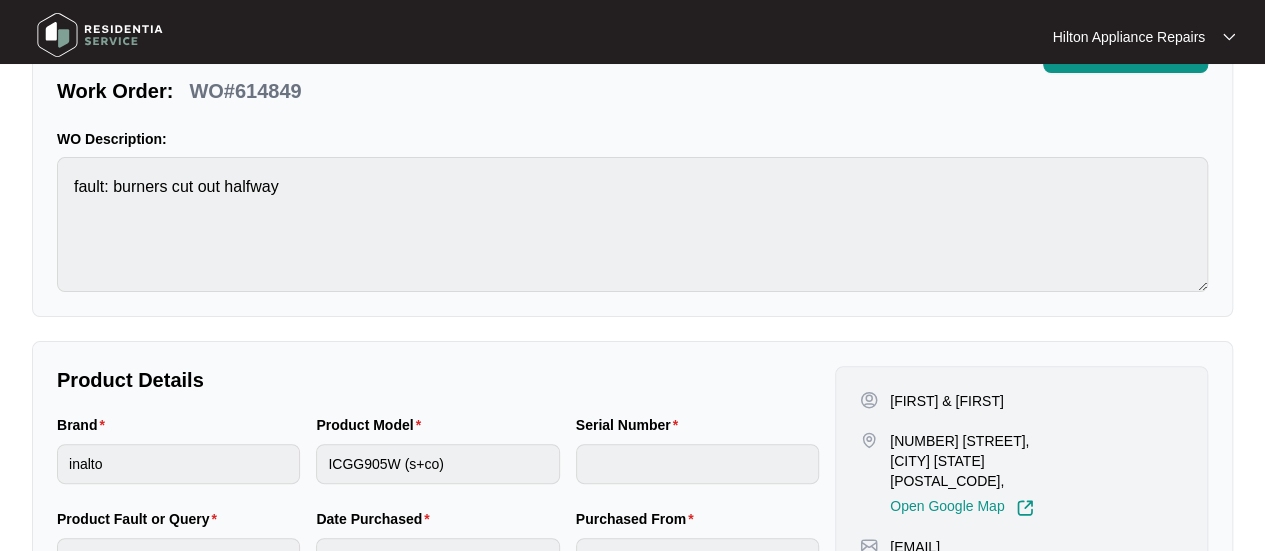 scroll, scrollTop: 200, scrollLeft: 0, axis: vertical 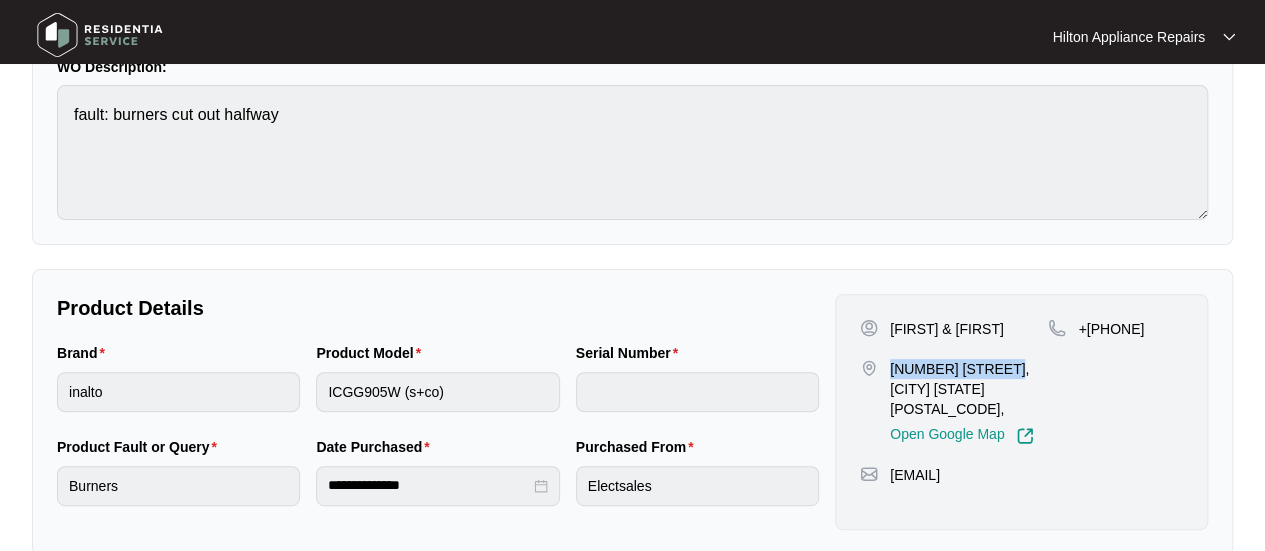 drag, startPoint x: 994, startPoint y: 367, endPoint x: 892, endPoint y: 363, distance: 102.0784 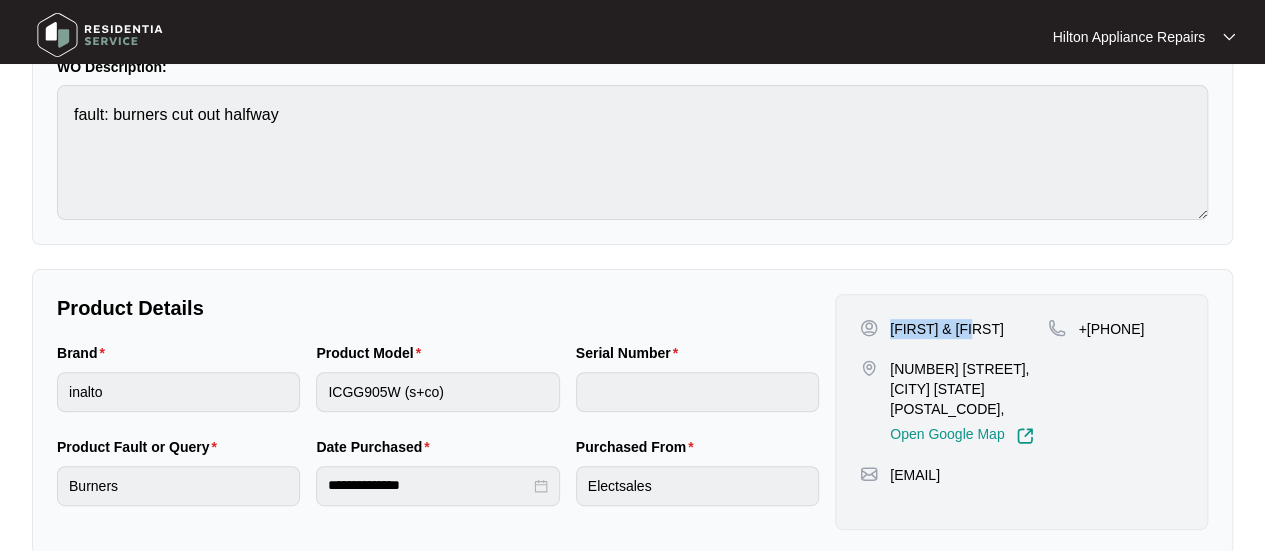 drag, startPoint x: 984, startPoint y: 326, endPoint x: 890, endPoint y: 323, distance: 94.04786 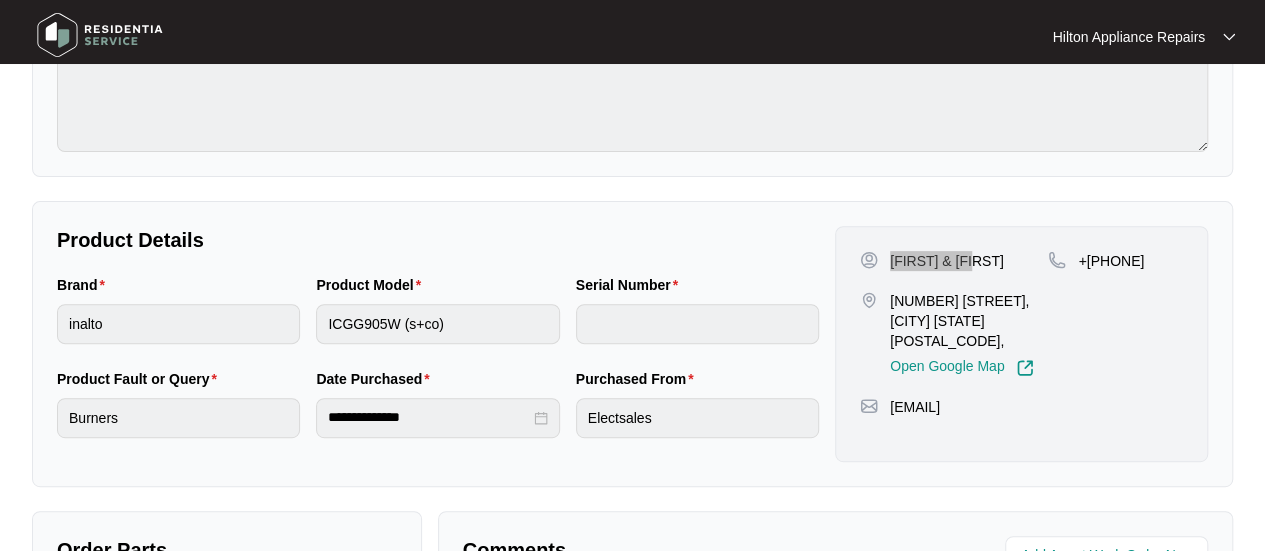 scroll, scrollTop: 300, scrollLeft: 0, axis: vertical 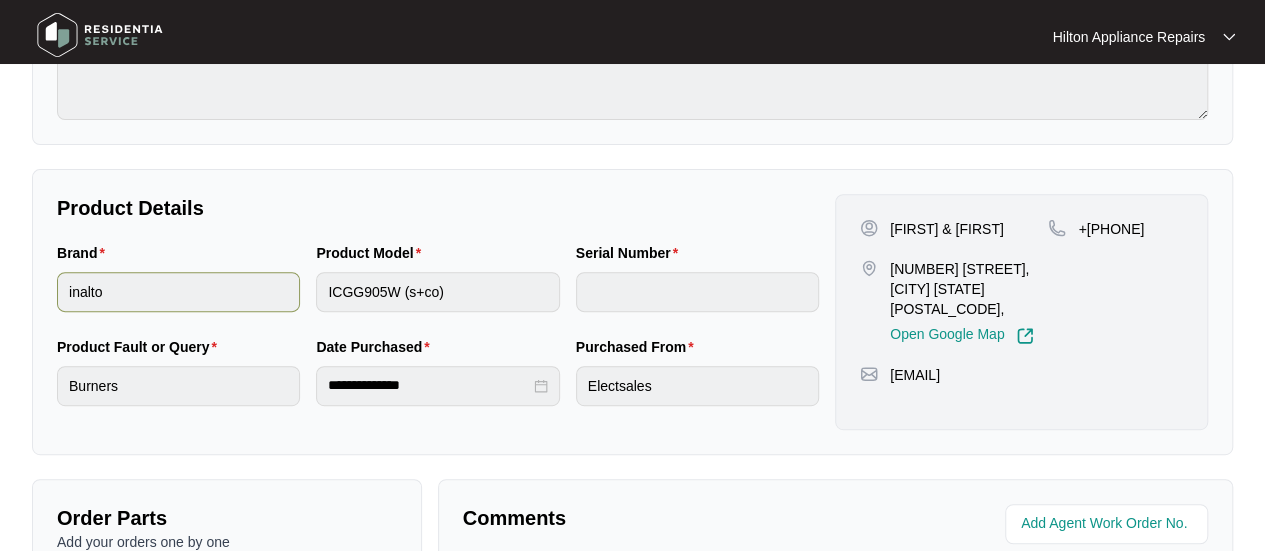 click on "Brand inalto Product Model ICGG905W (s+co) Serial Number" at bounding box center [438, 289] 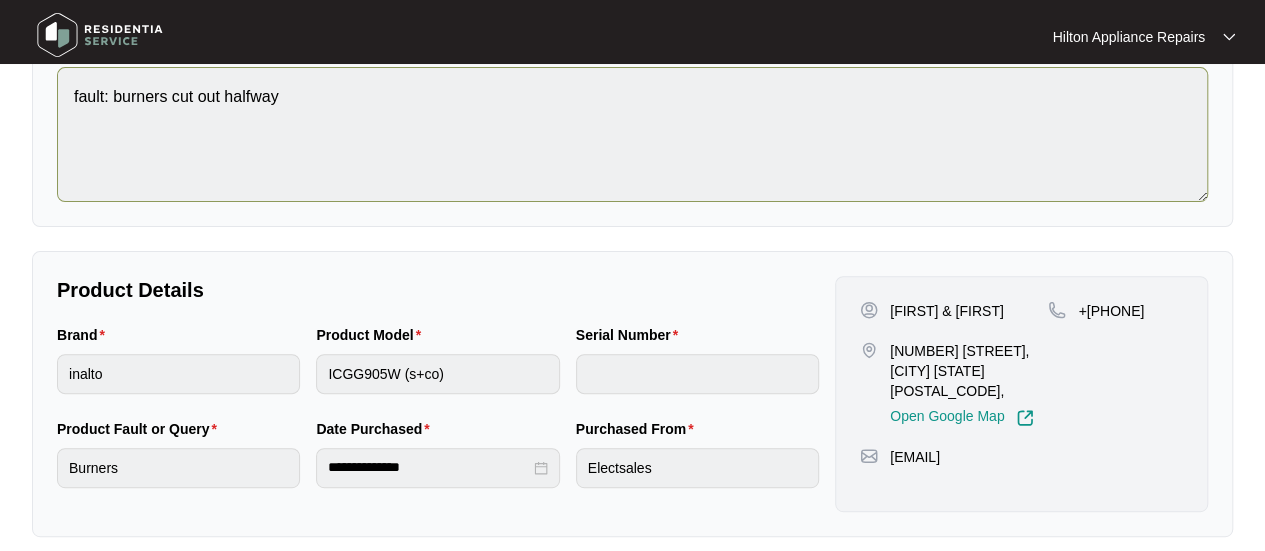 scroll, scrollTop: 0, scrollLeft: 0, axis: both 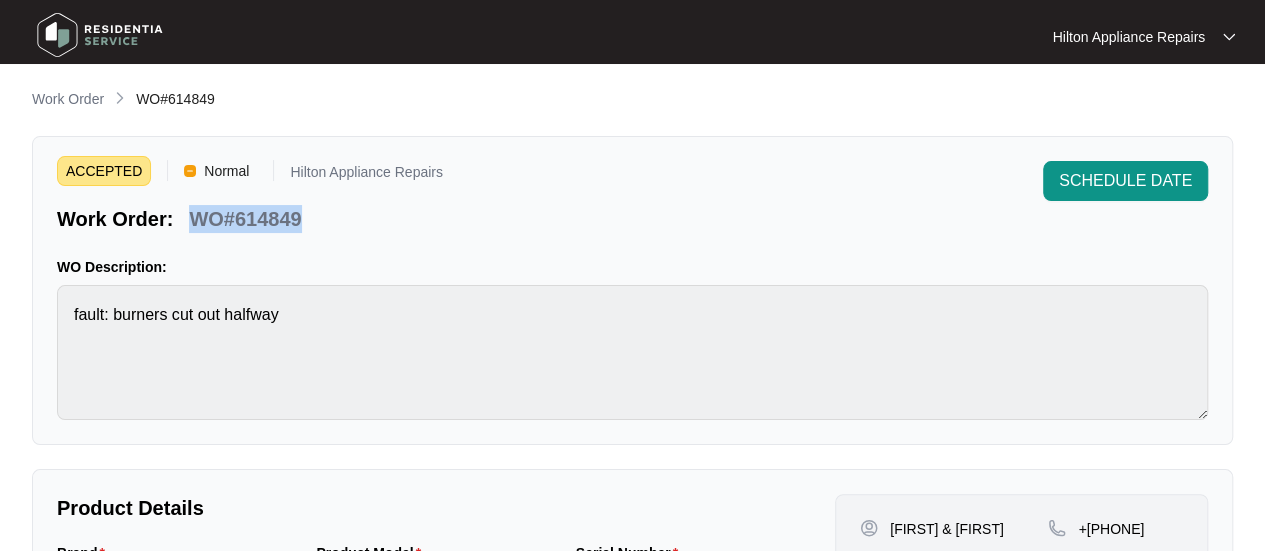 drag, startPoint x: 313, startPoint y: 216, endPoint x: 189, endPoint y: 219, distance: 124.036285 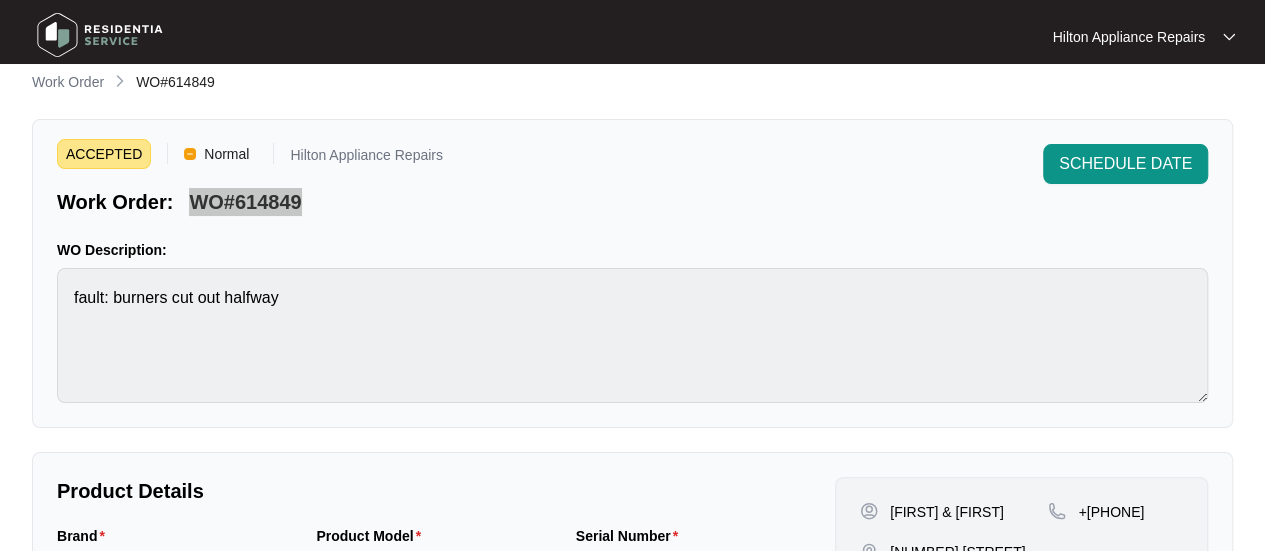 scroll, scrollTop: 300, scrollLeft: 0, axis: vertical 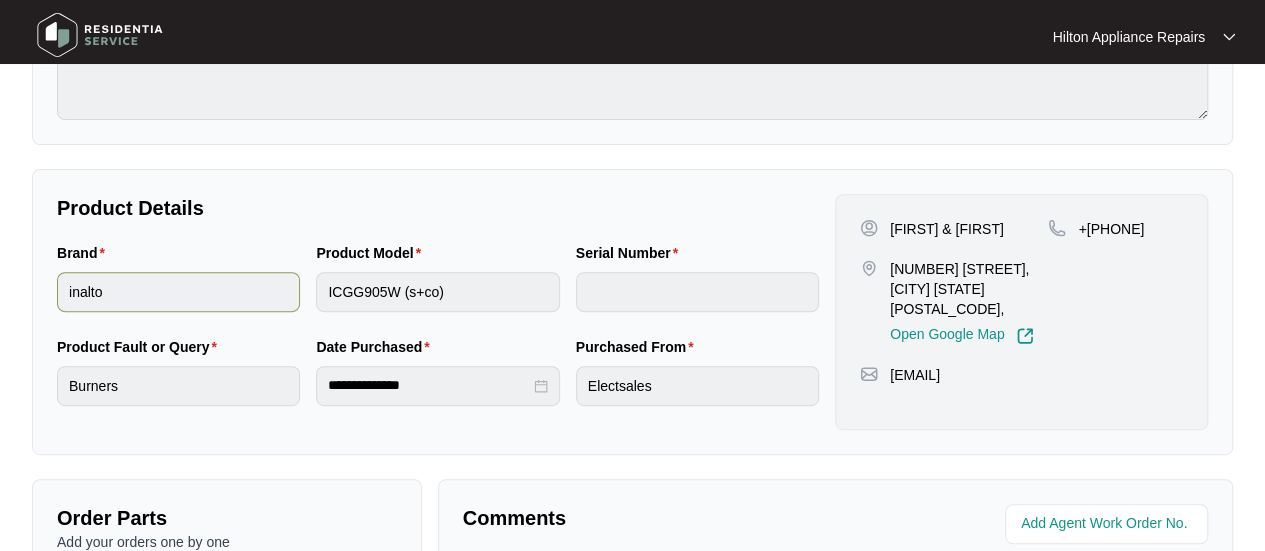 click on "Brand inalto Product Model ICGG905W (s+co) Serial Number" at bounding box center (438, 289) 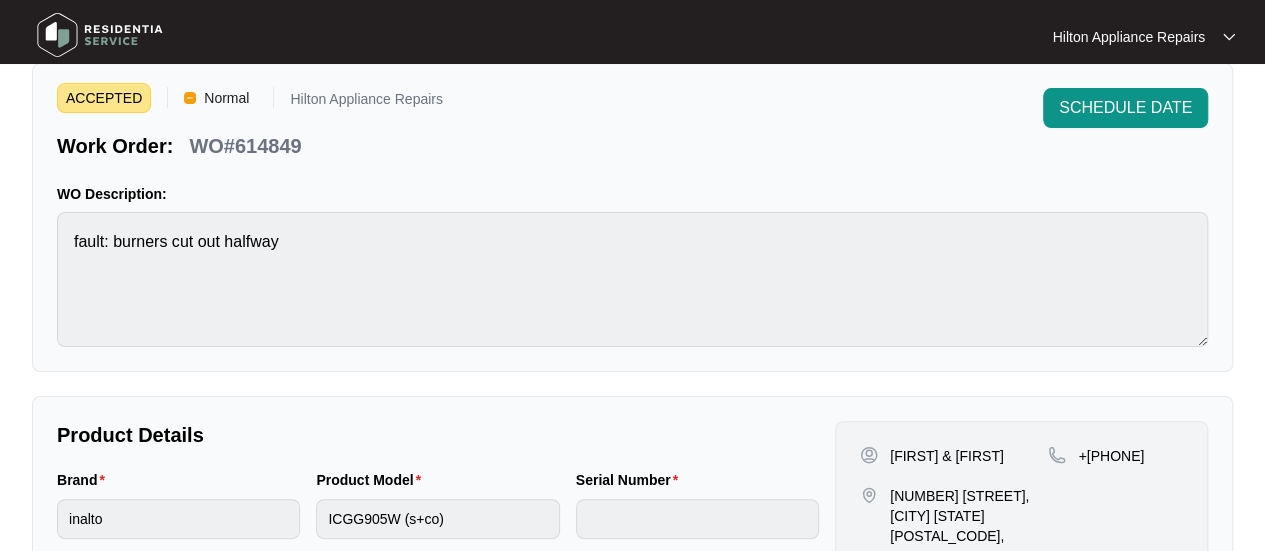 scroll, scrollTop: 100, scrollLeft: 0, axis: vertical 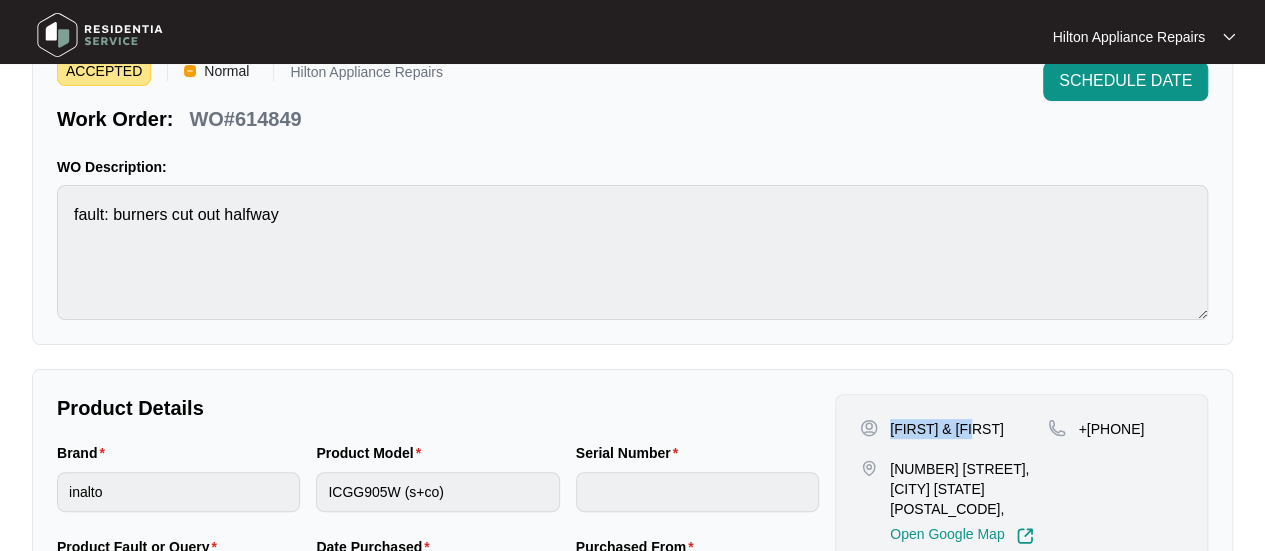 drag, startPoint x: 981, startPoint y: 428, endPoint x: 889, endPoint y: 429, distance: 92.00543 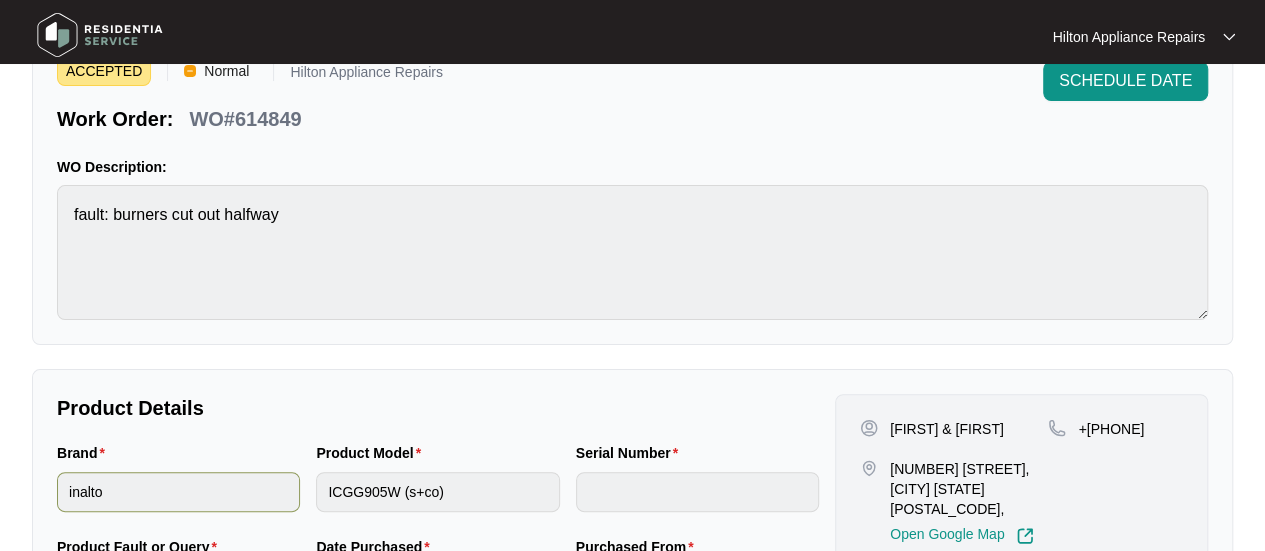 click on "Brand inalto Product Model ICGG905W (s+co) Serial Number" at bounding box center [438, 489] 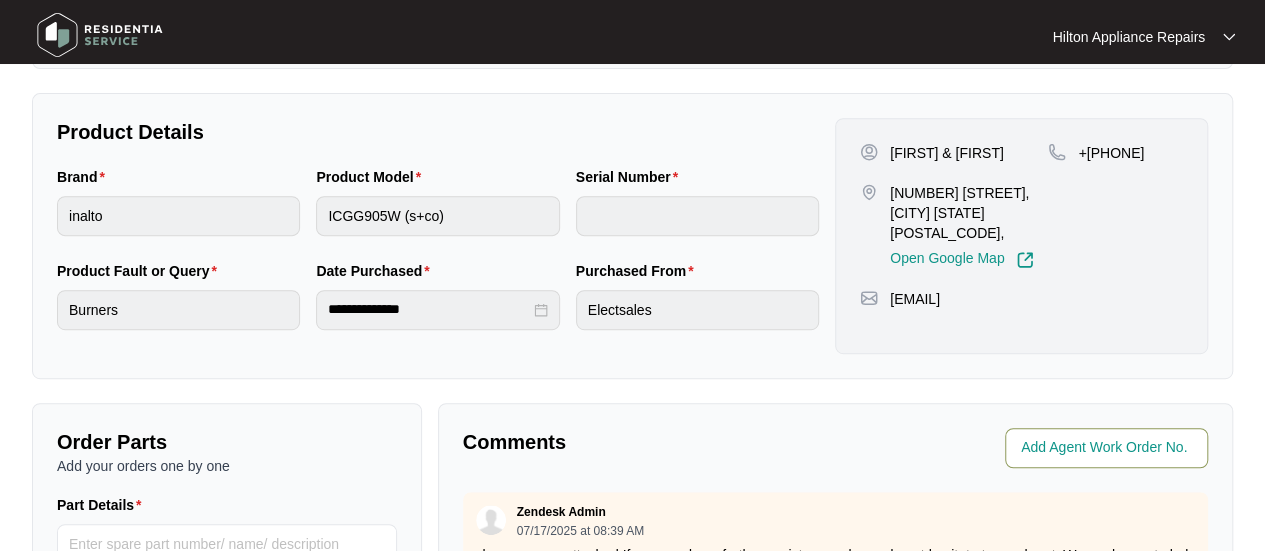 scroll, scrollTop: 491, scrollLeft: 0, axis: vertical 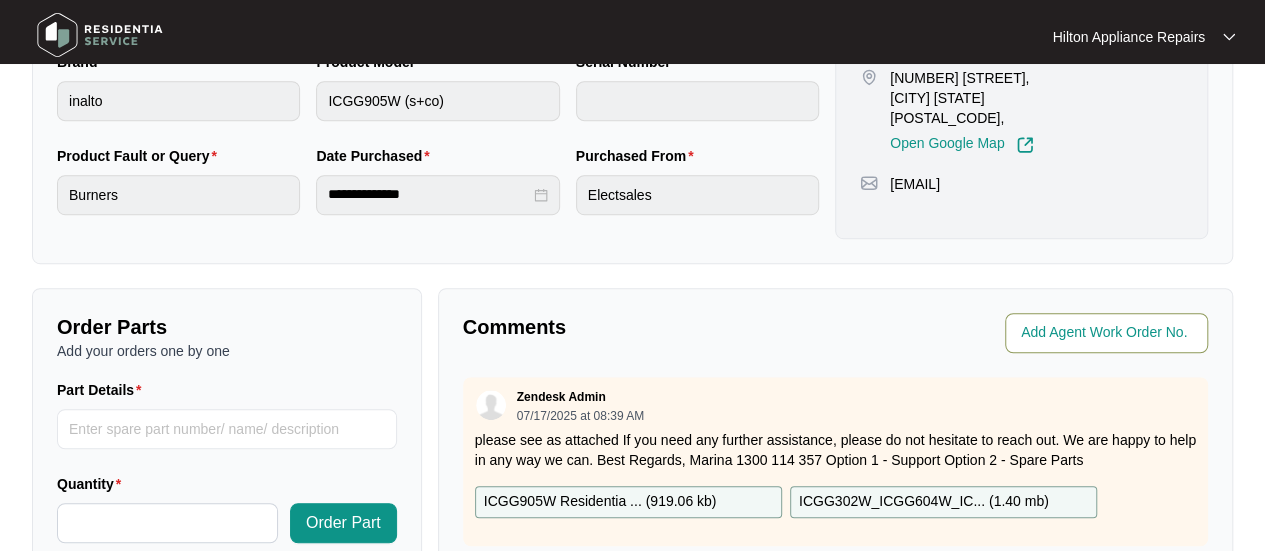 click at bounding box center (1108, 333) 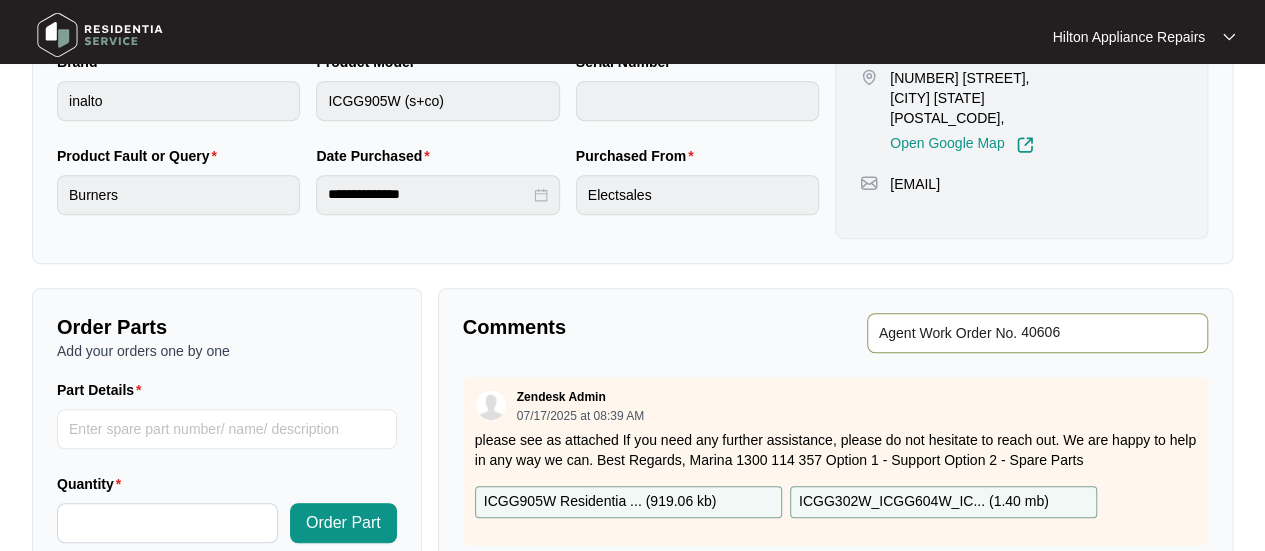 type on "40606" 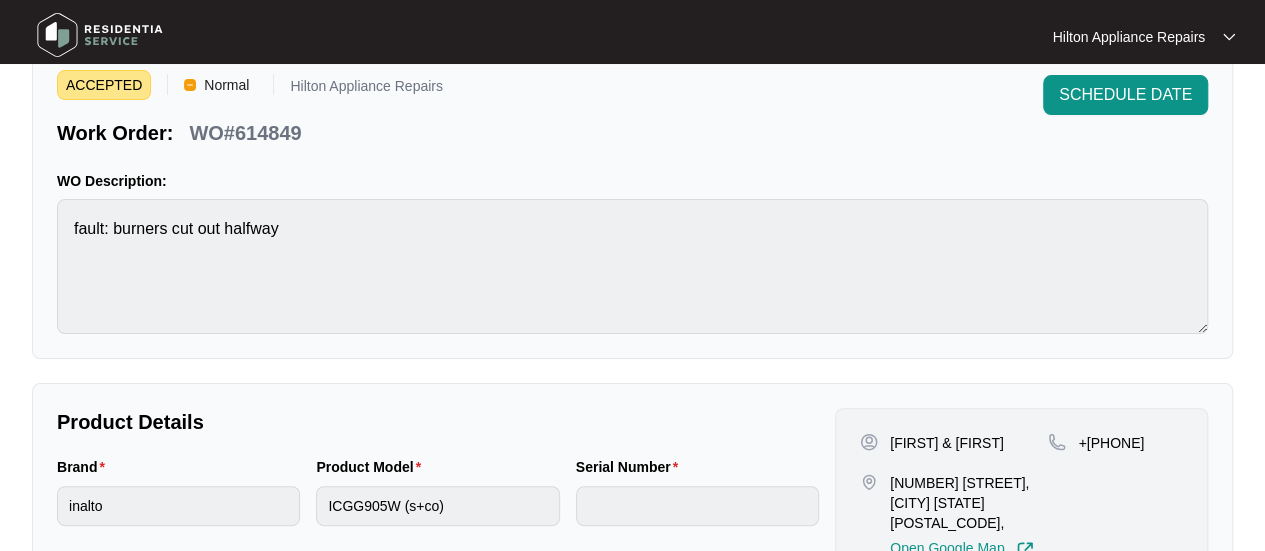 scroll, scrollTop: 0, scrollLeft: 0, axis: both 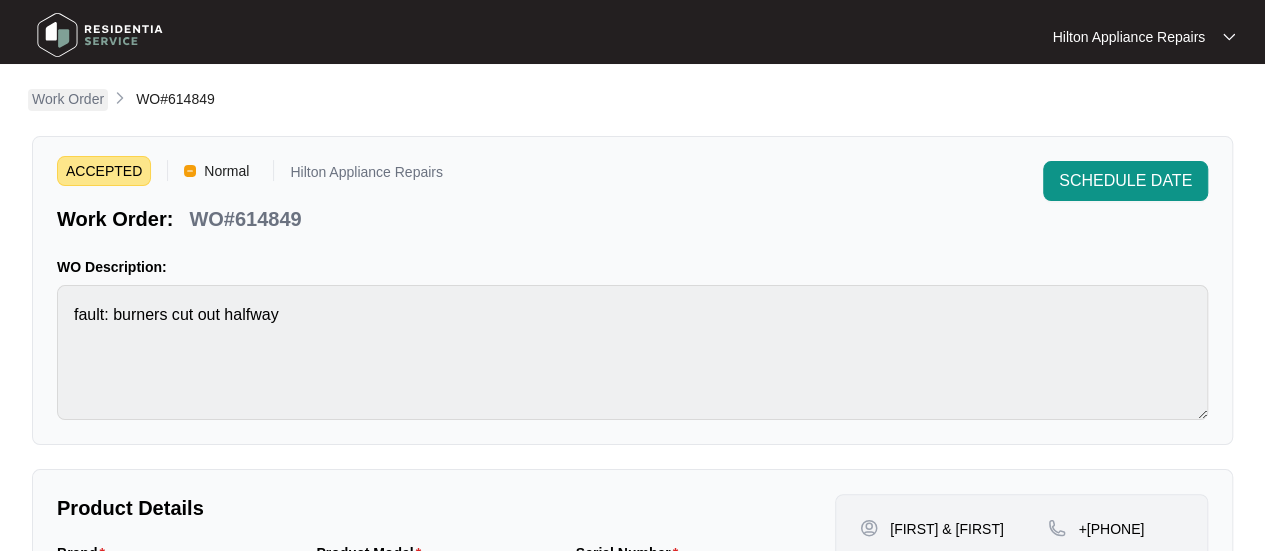 click on "Work Order" at bounding box center (68, 99) 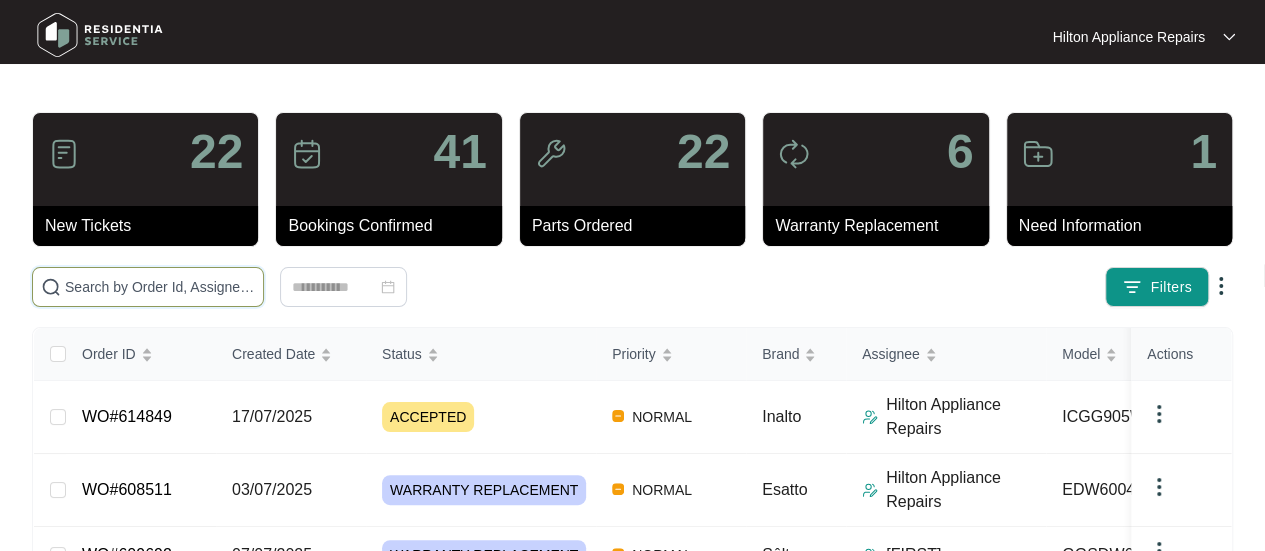 click at bounding box center (160, 287) 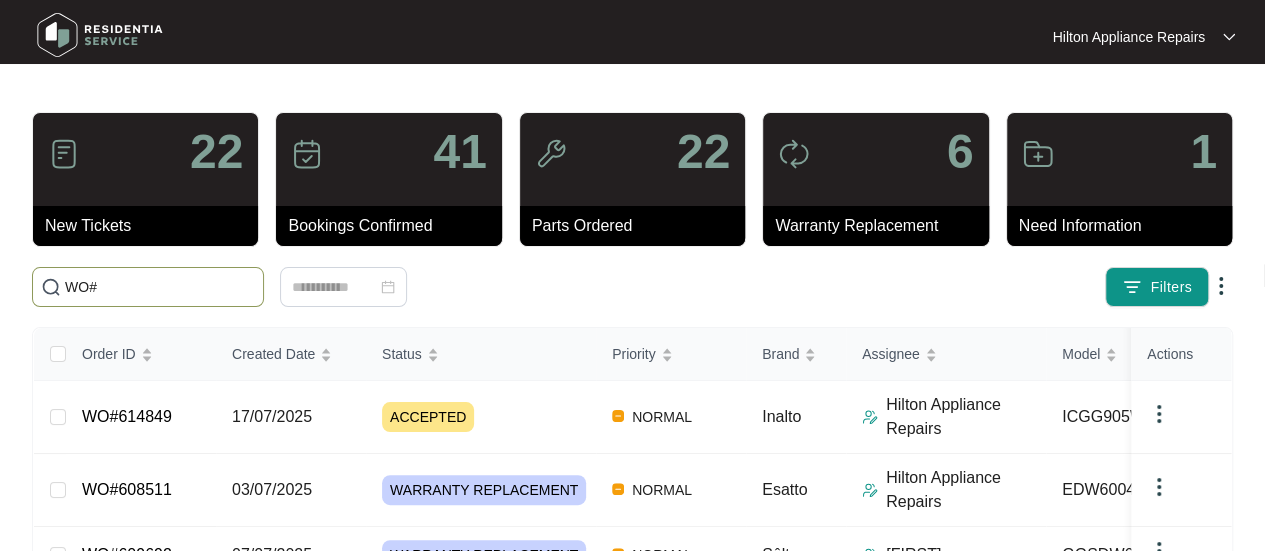paste on "614849" 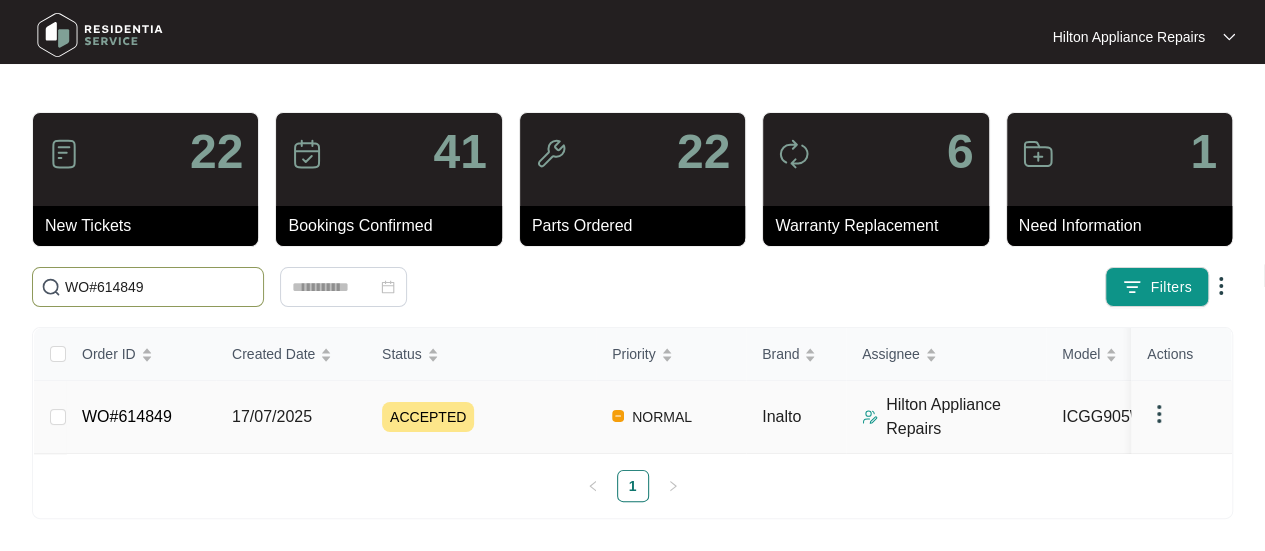 type on "WO#614849" 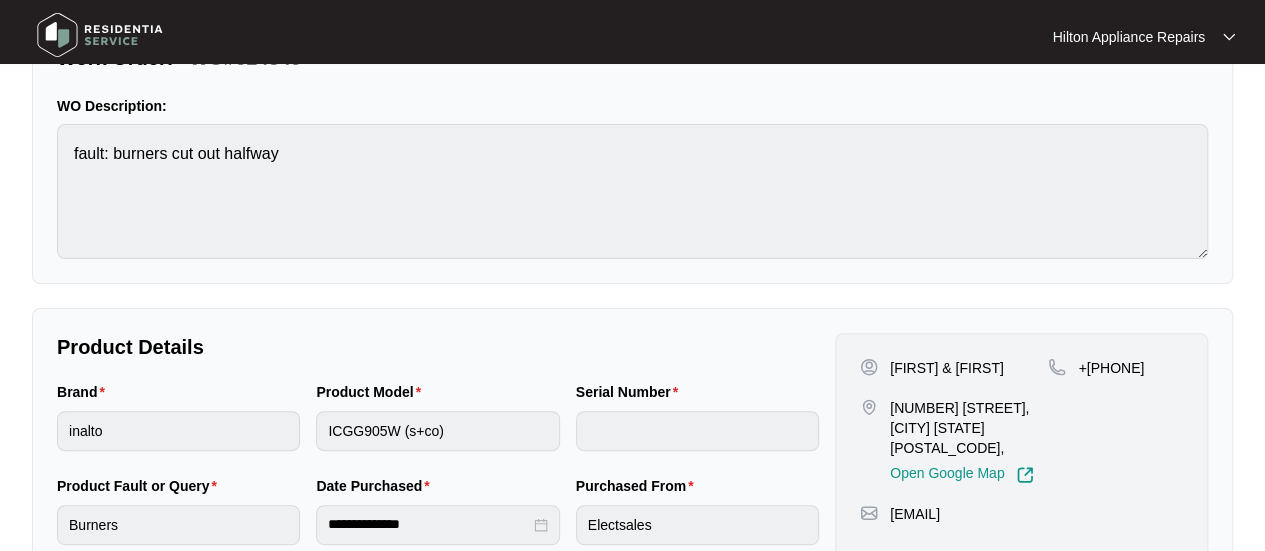 scroll, scrollTop: 0, scrollLeft: 0, axis: both 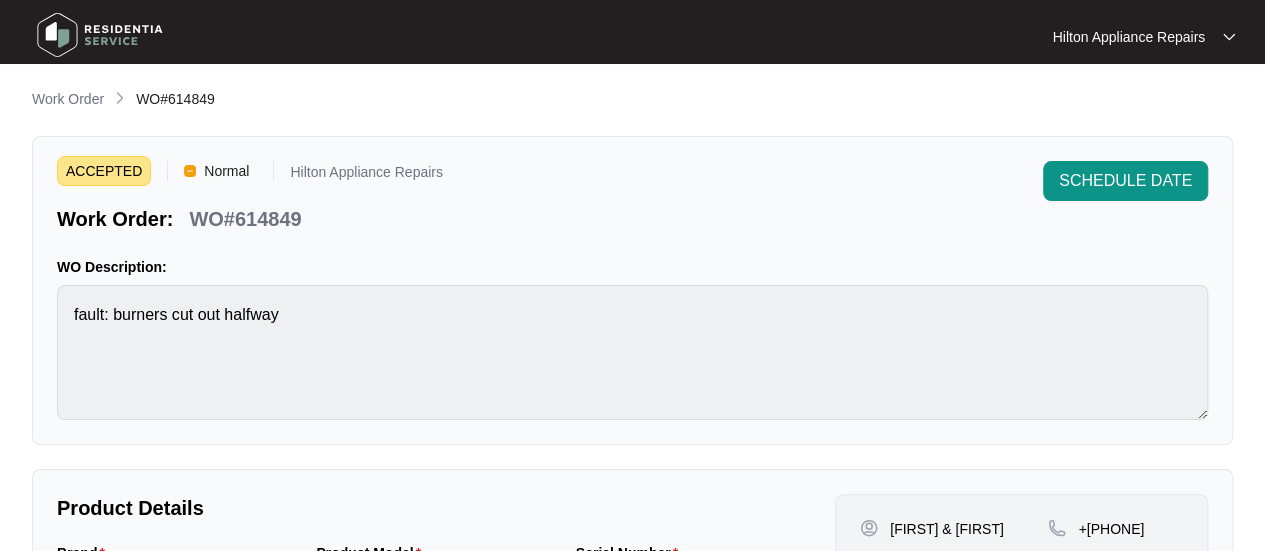 drag, startPoint x: 79, startPoint y: 93, endPoint x: 8, endPoint y: 123, distance: 77.07788 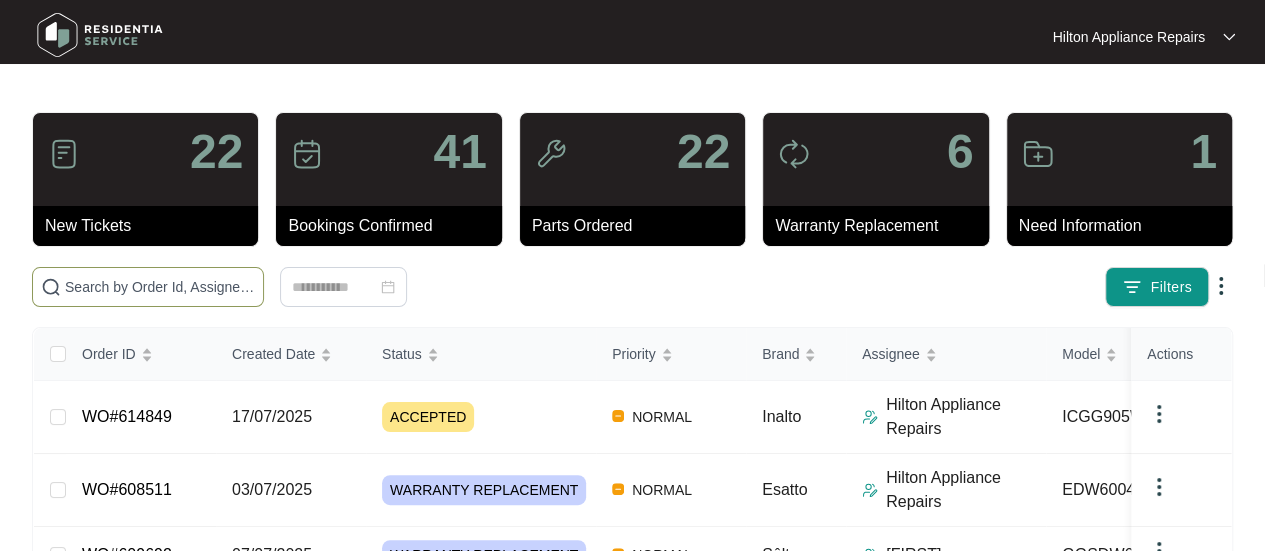 click at bounding box center [160, 287] 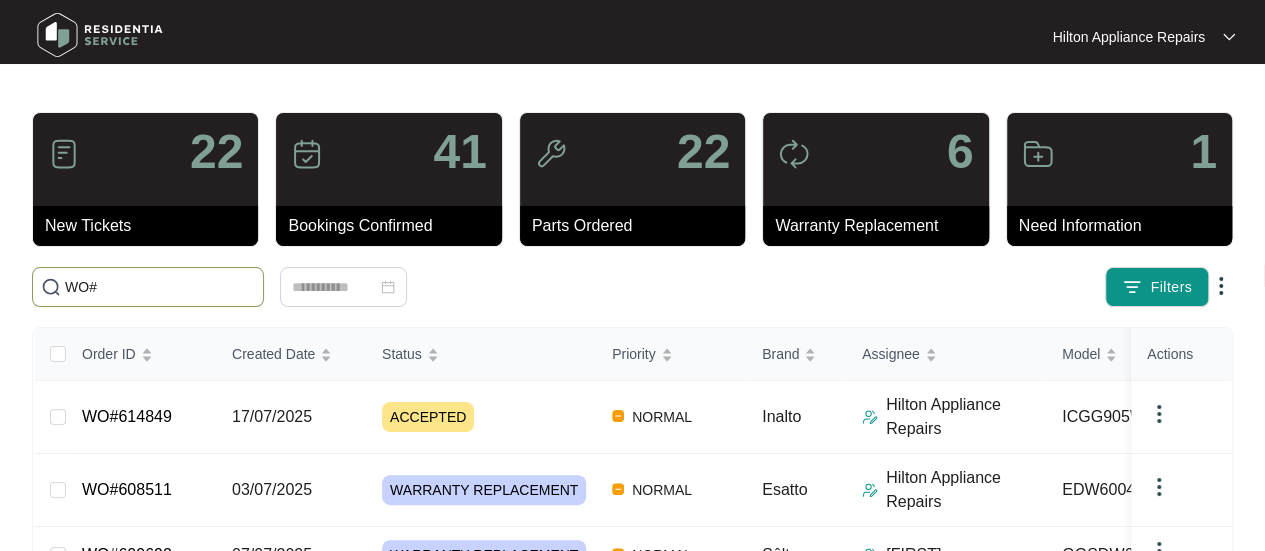 paste on "613210" 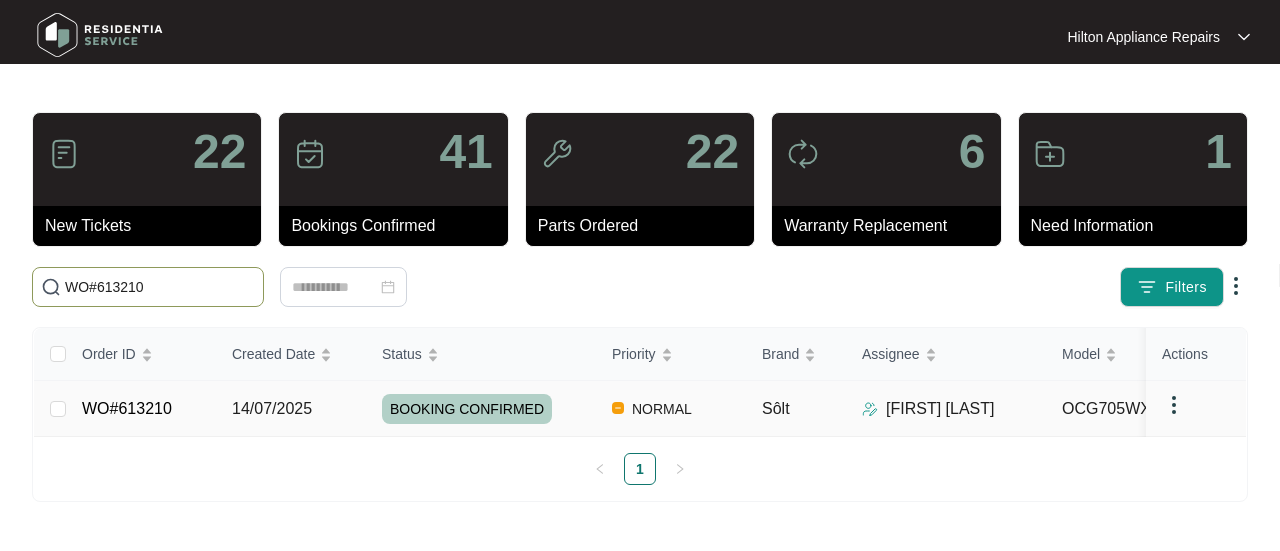 type on "WO#613210" 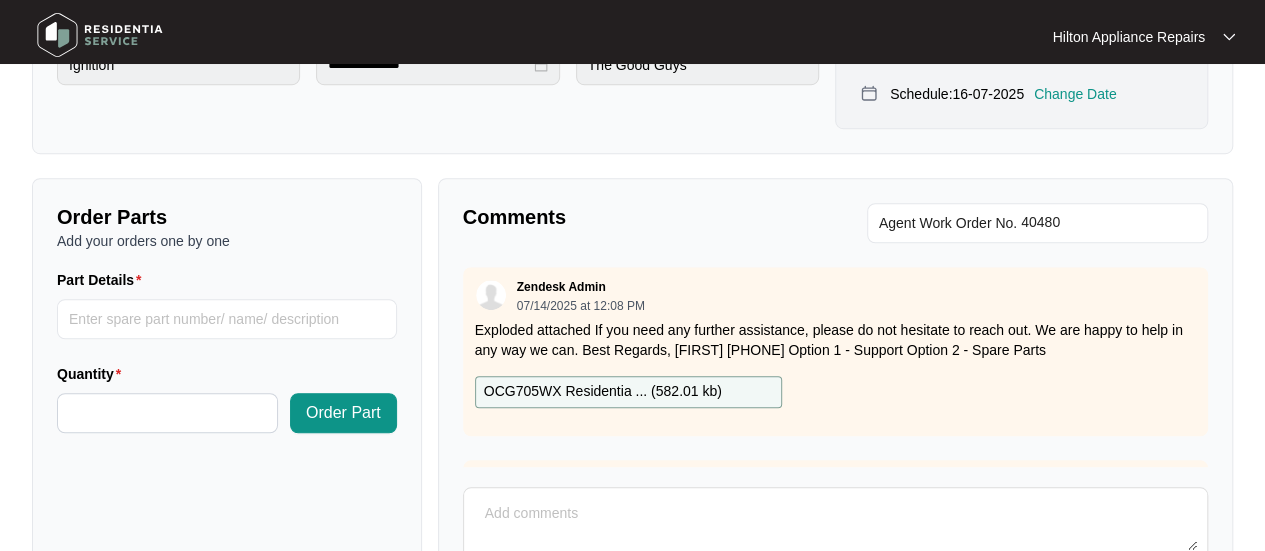 scroll, scrollTop: 700, scrollLeft: 0, axis: vertical 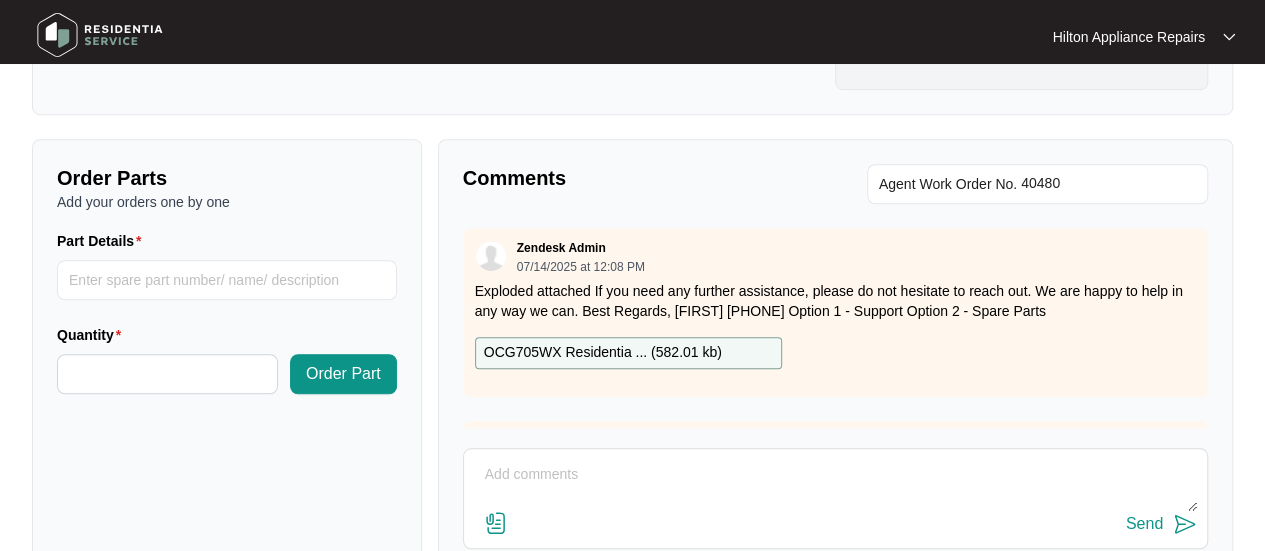 click at bounding box center (835, 485) 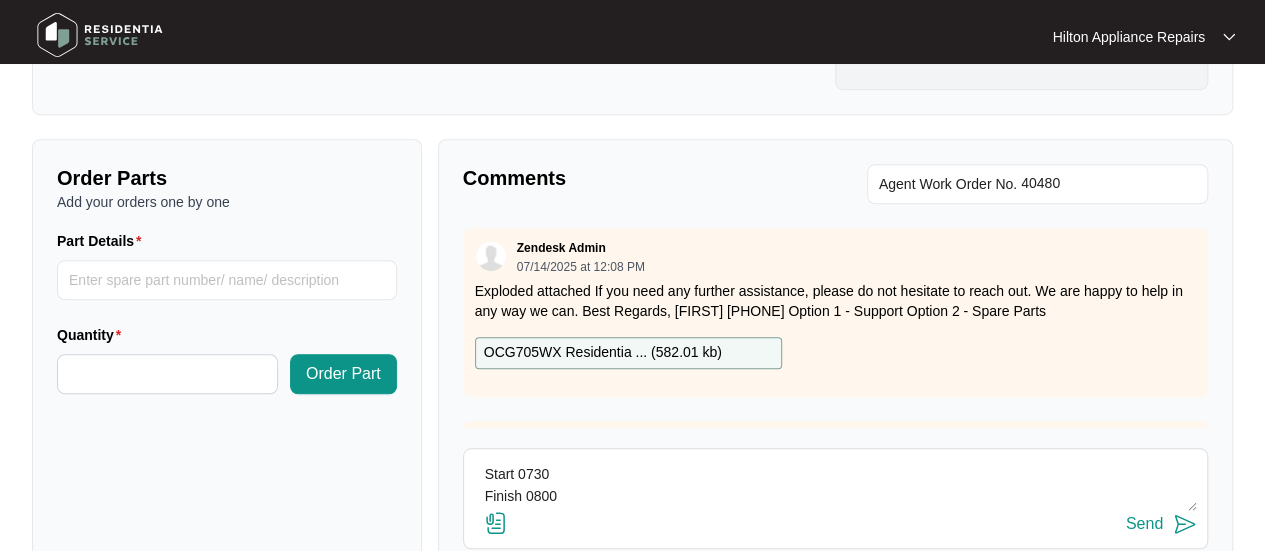 scroll, scrollTop: 256, scrollLeft: 0, axis: vertical 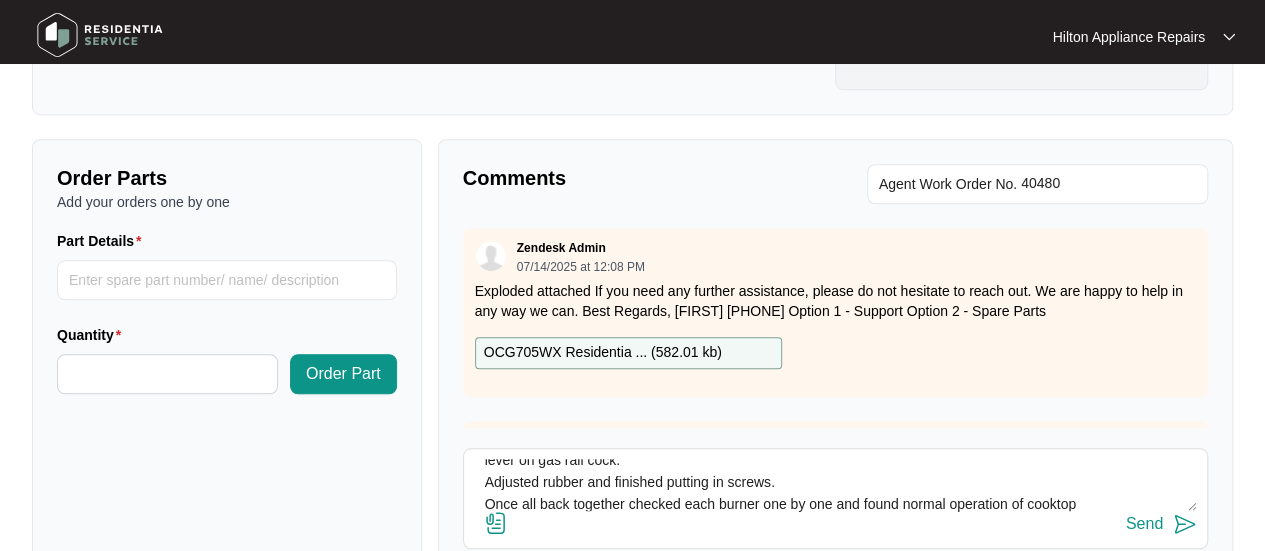 type on "Start 0730
Finish 0800
Attended property for cooktop continually clicking (ignition)
When cooktop plugged into wall. Checked and cooktop was definitely clicking
Upon investigation unplugged unit and removed top to expose internal working.
Plugged into wall and turned on but found unit to not be clicking. With top removed
Placed S/S top back onto unit while still plugged in and yet still no clicking.
Put in screws one by one and found when I got to the smallest burner and screws wour put in unit would start to click.
Upon a closer inspection of Small burner found rubber seal under knob was displaced and resting on ignition lever on gas rail cock.
Adjusted rubber and finished putting in screws.
Once all back together checked each burner one by one and found normal operation of cooktop" 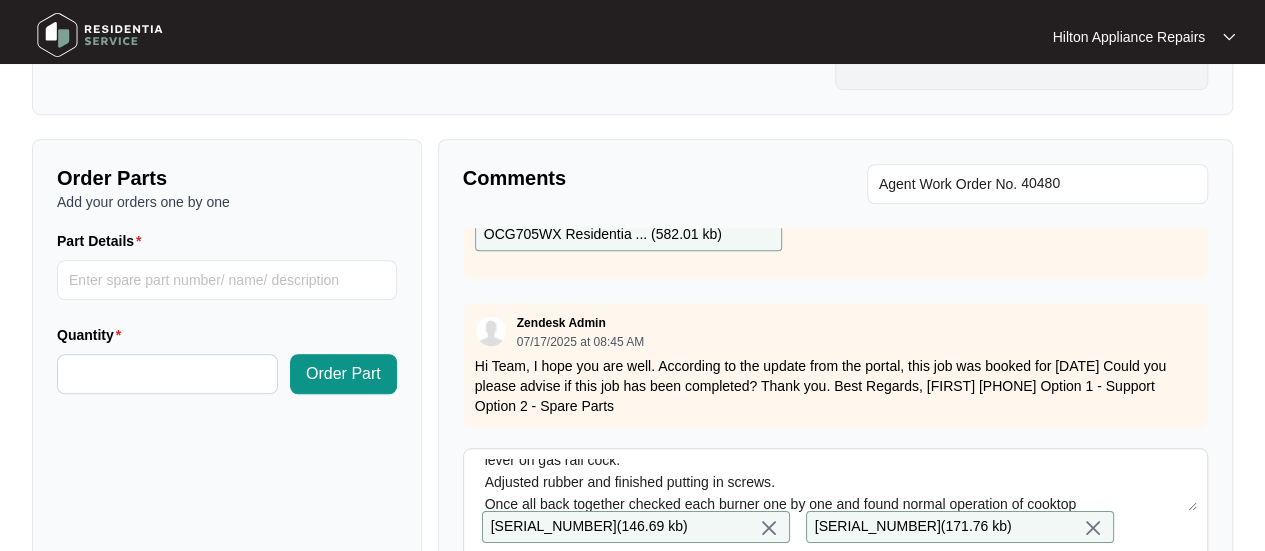scroll, scrollTop: 133, scrollLeft: 0, axis: vertical 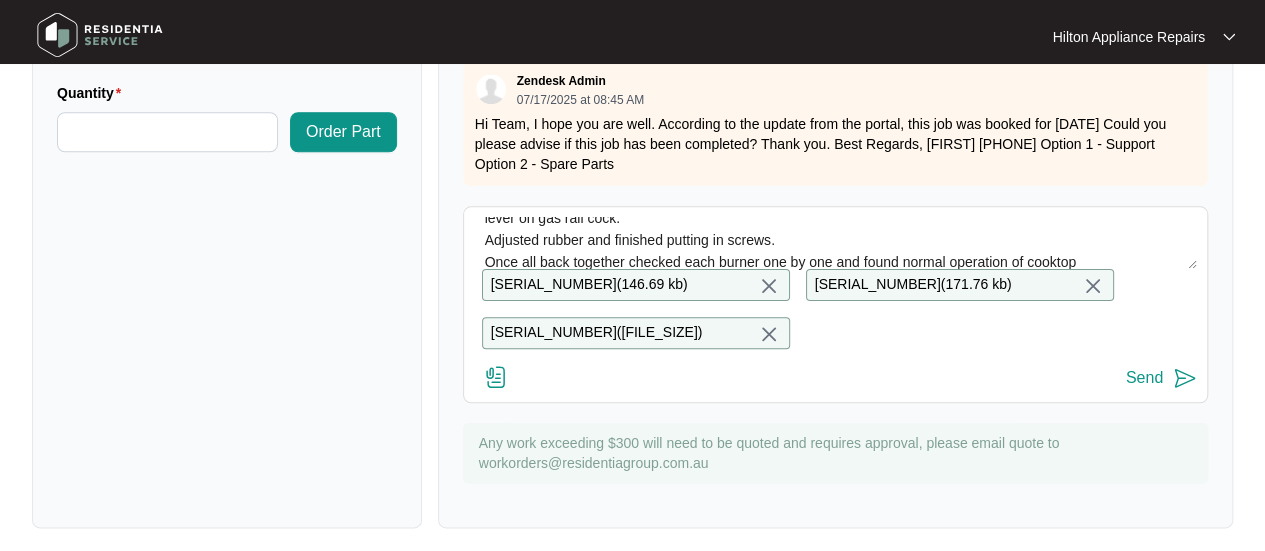 click on "Send" at bounding box center [1144, 378] 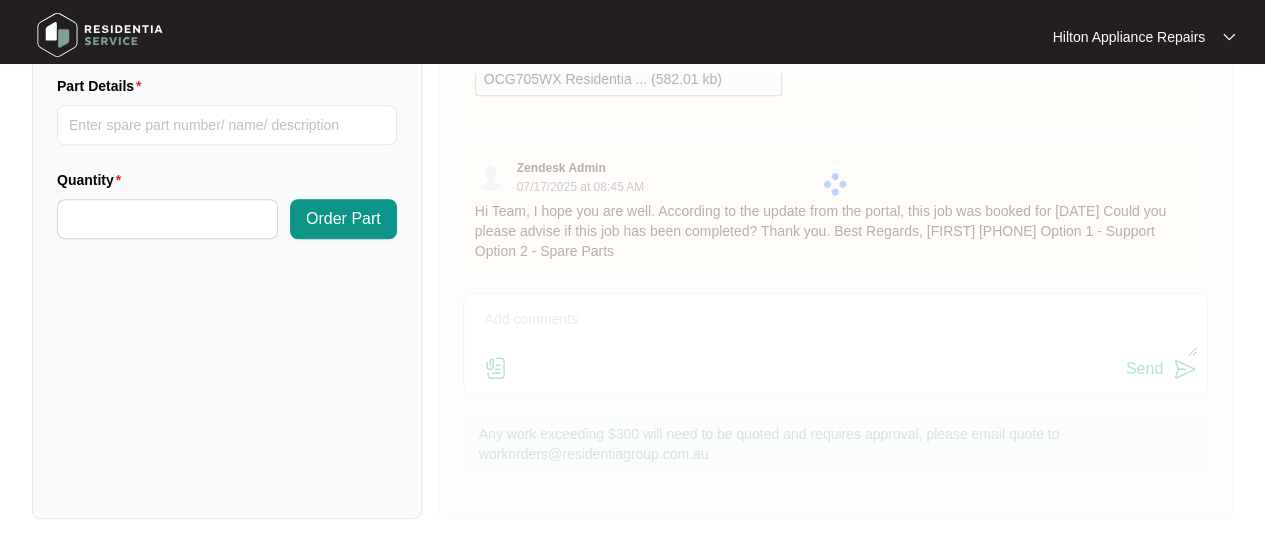 scroll, scrollTop: 0, scrollLeft: 0, axis: both 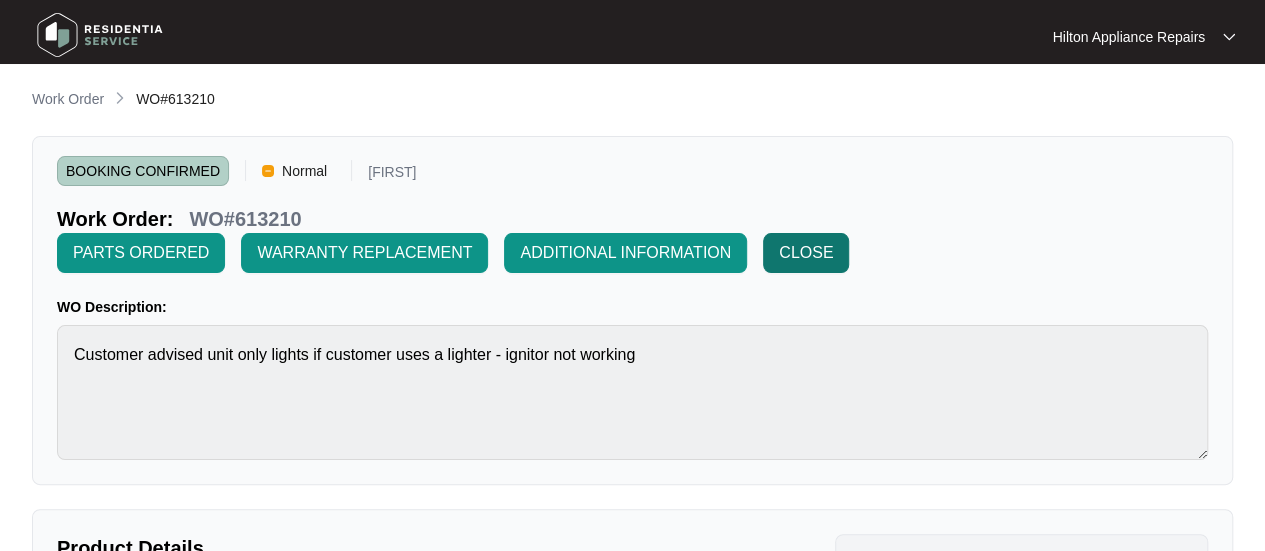 click on "CLOSE" at bounding box center (806, 253) 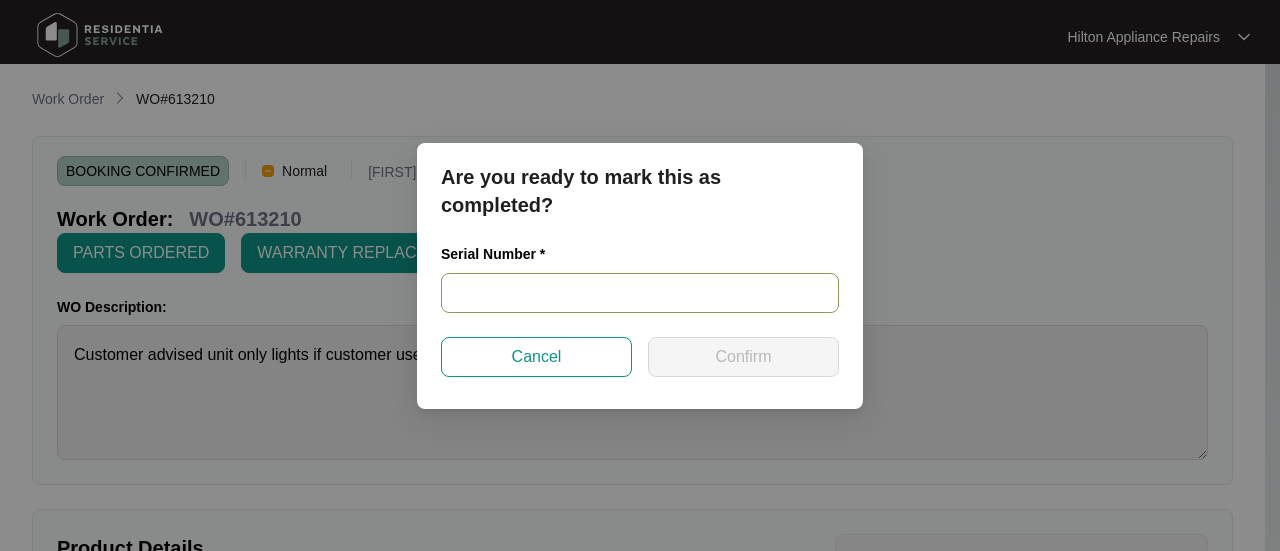 click at bounding box center [640, 293] 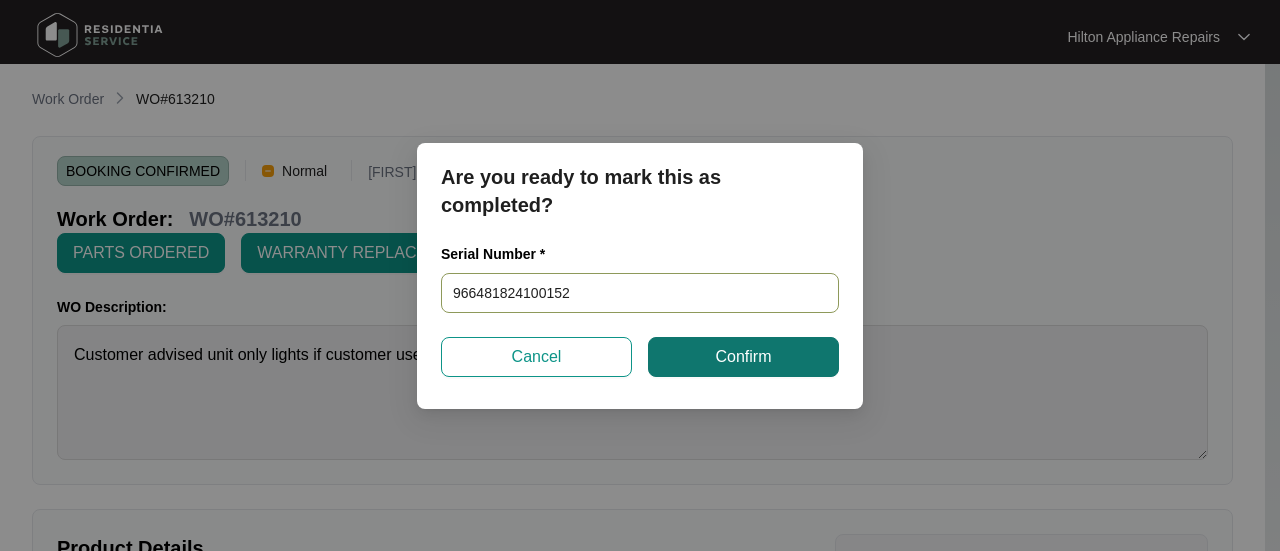 type on "966481824100152" 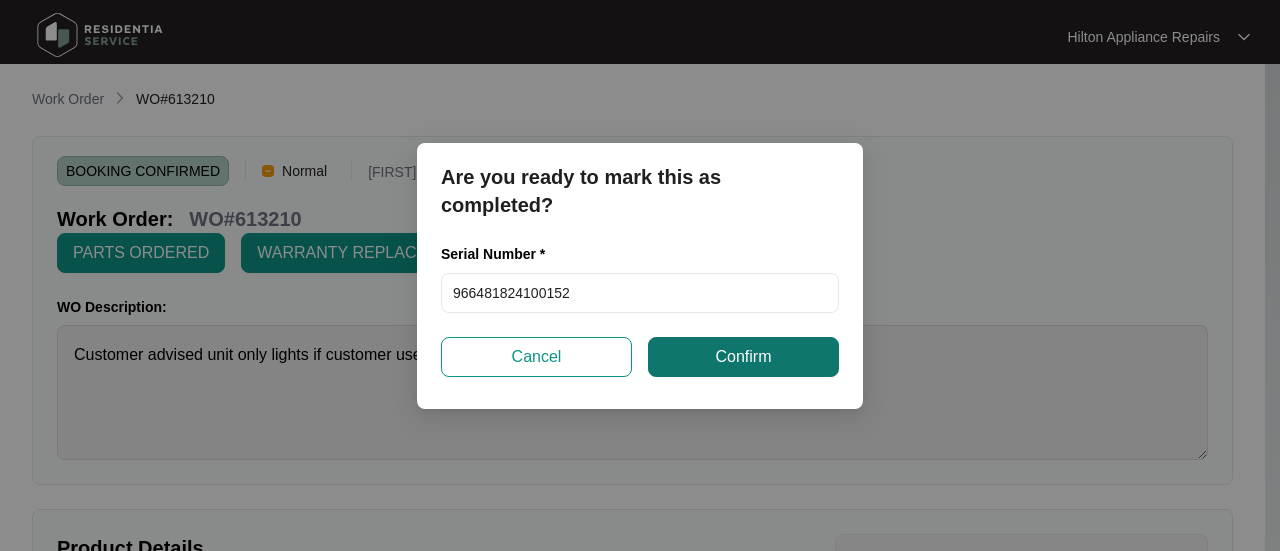 click on "Confirm" at bounding box center [743, 357] 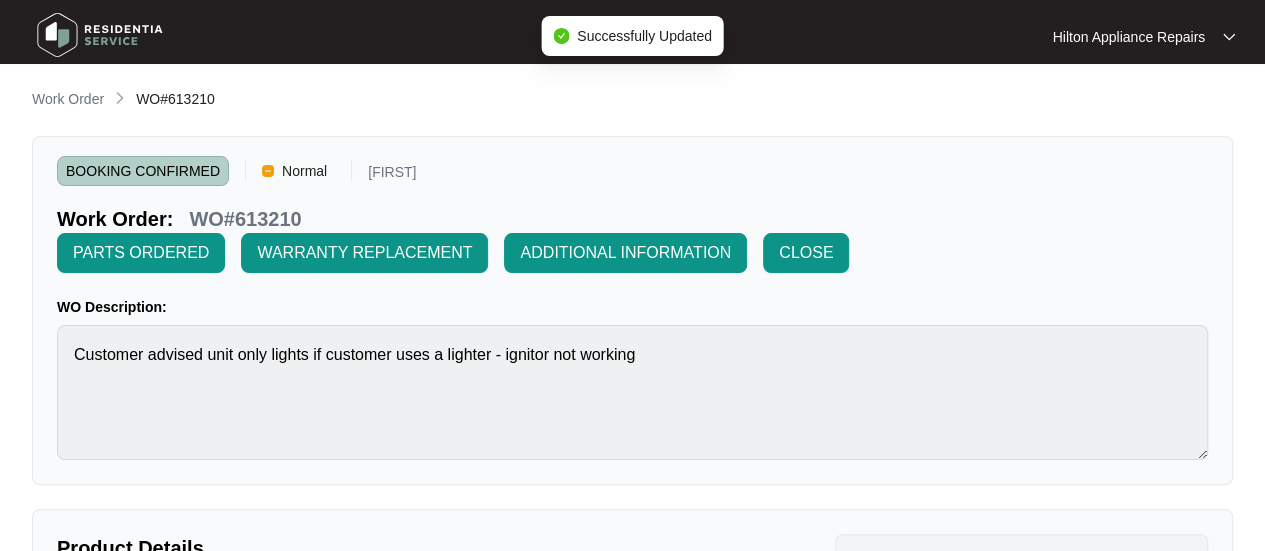 type on "966481824100152" 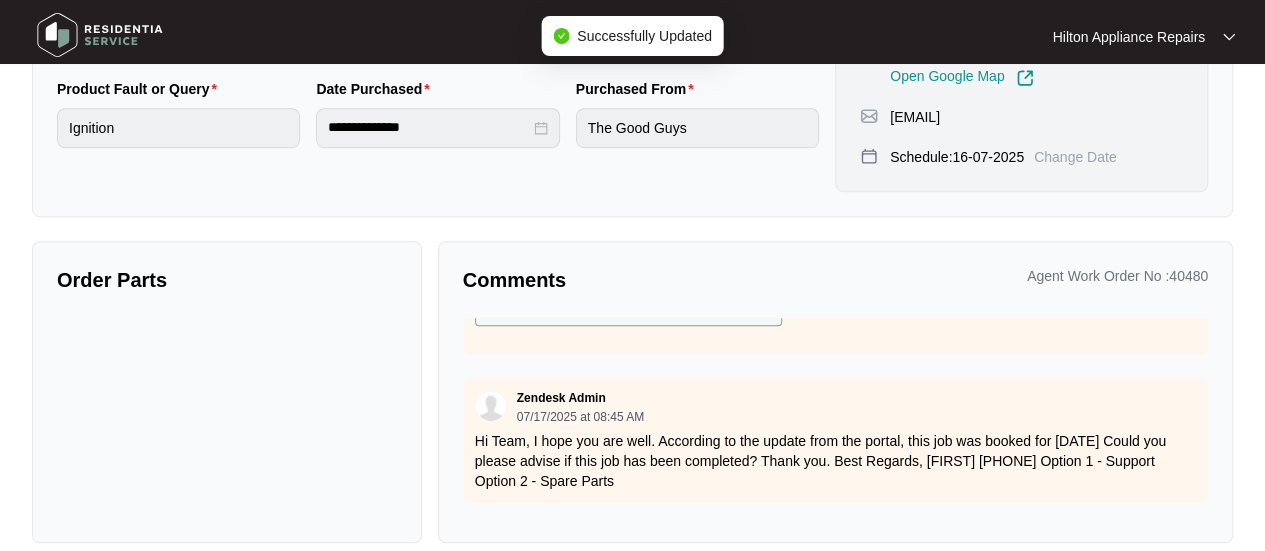 scroll, scrollTop: 558, scrollLeft: 0, axis: vertical 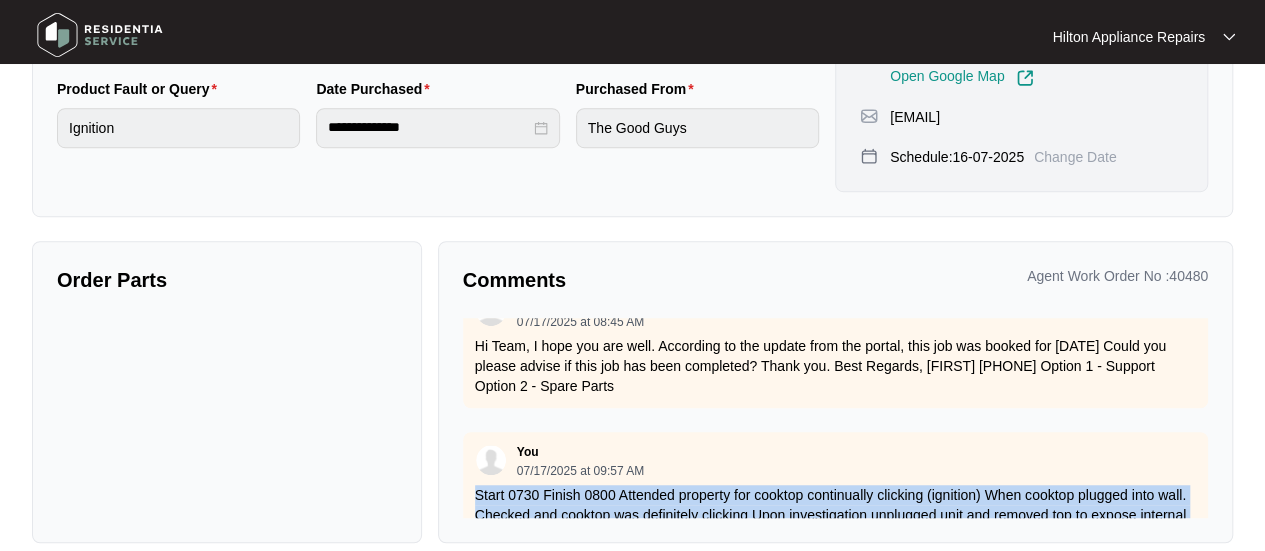 drag, startPoint x: 544, startPoint y: 351, endPoint x: 471, endPoint y: 425, distance: 103.947105 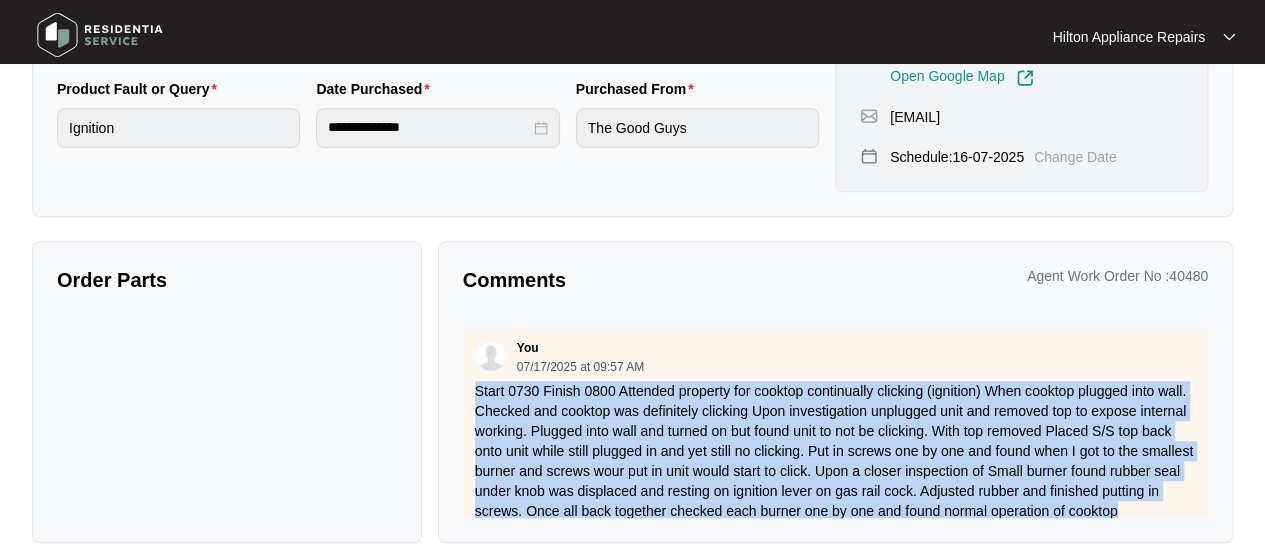 scroll, scrollTop: 428, scrollLeft: 0, axis: vertical 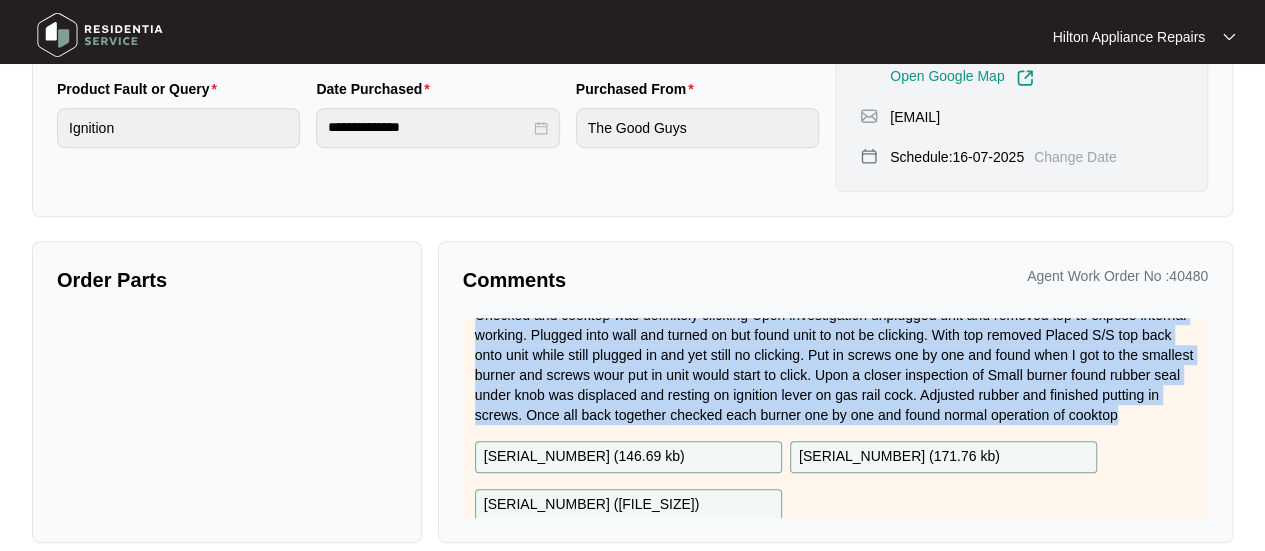 copy on "Start 0730
Finish 0800
Attended property for cooktop continually clicking (ignition)
When cooktop plugged into wall. Checked and cooktop was definitely clicking
Upon investigation unplugged unit and removed top to expose internal working.
Plugged into wall and turned on but found unit to not be clicking. With top removed
Placed S/S top back onto unit while still plugged in and yet still no clicking.
Put in screws one by one and found when I got to the smallest burner and screws wour put in unit would start to click.
Upon a closer inspection of Small burner found rubber seal under knob was displaced and resting on ignition lever on gas rail cock.
Adjusted rubber and finished putting in screws.
Once all back together checked each burner one by one and found normal operation of cooktop" 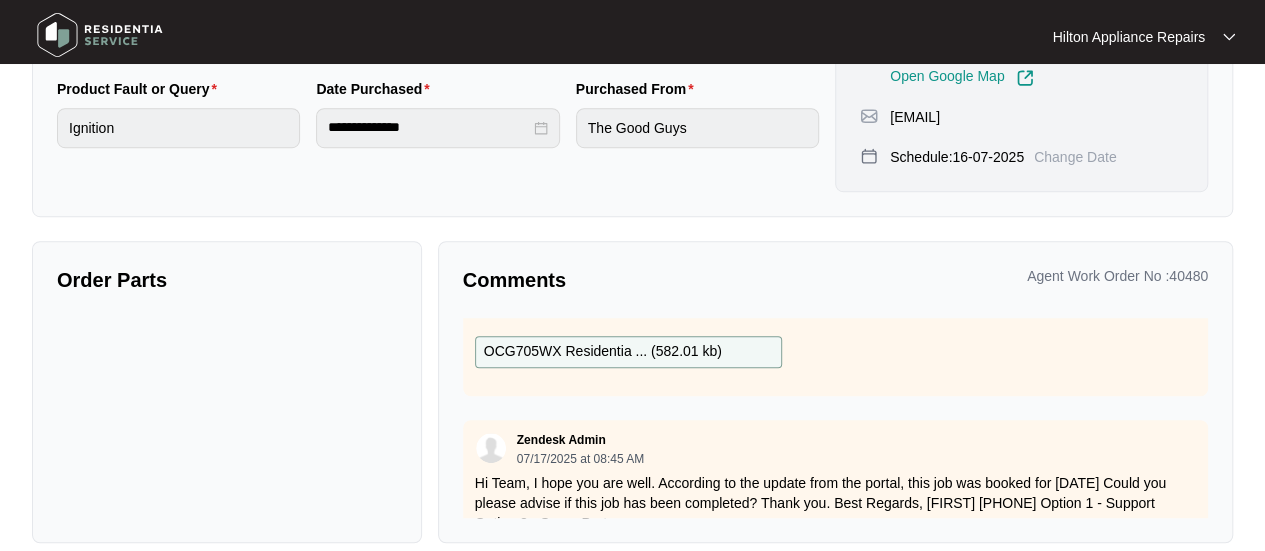 scroll, scrollTop: 0, scrollLeft: 0, axis: both 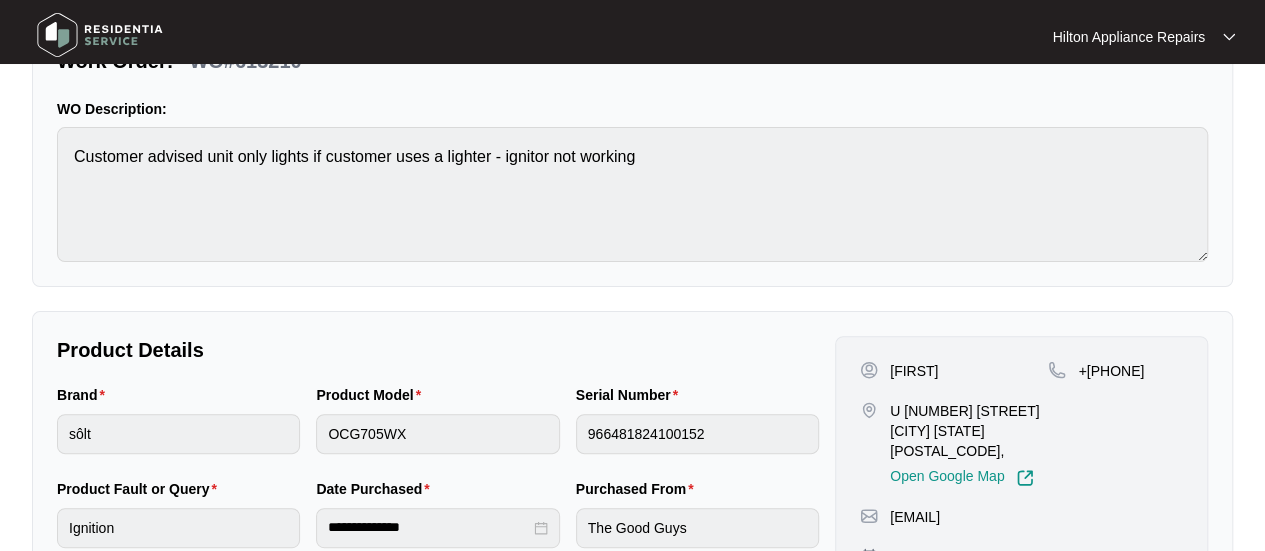 type 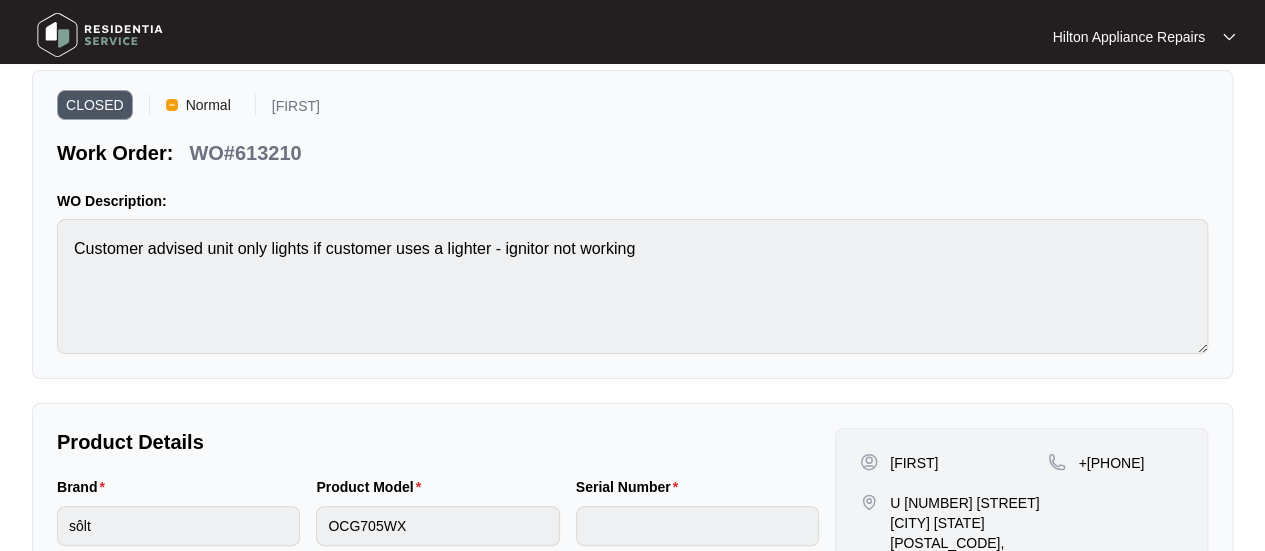scroll, scrollTop: 0, scrollLeft: 0, axis: both 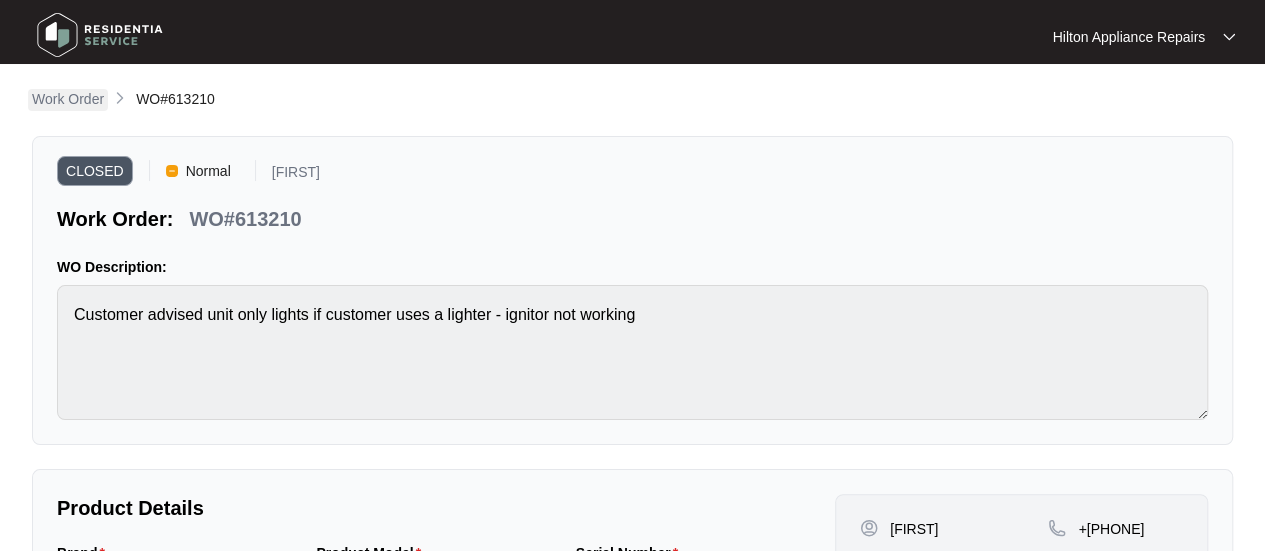 click on "Work Order" at bounding box center (68, 99) 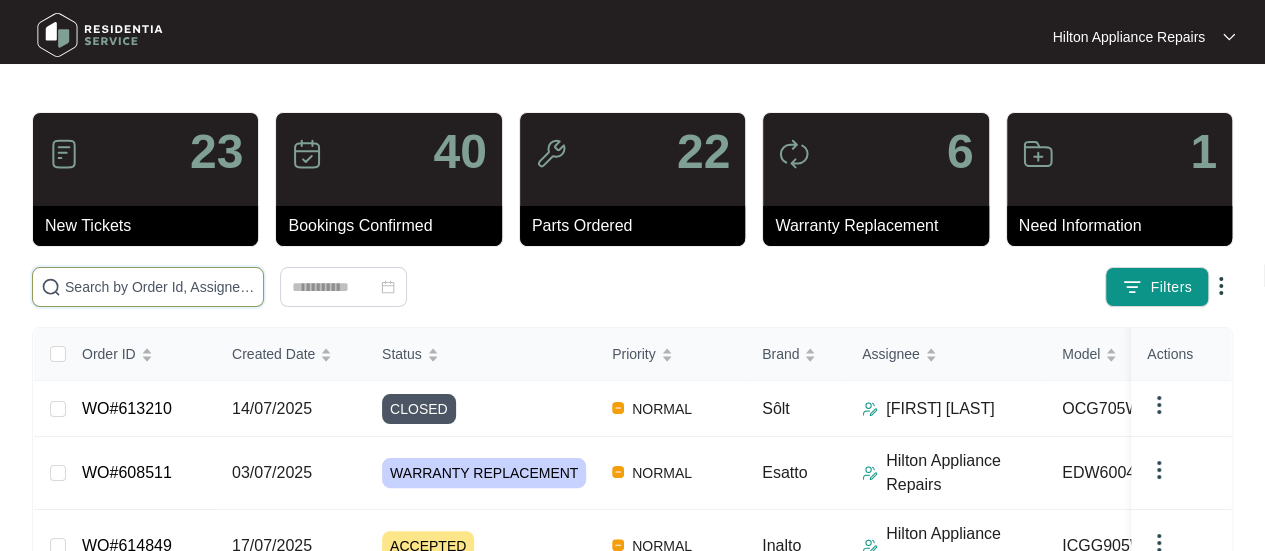 click at bounding box center [160, 287] 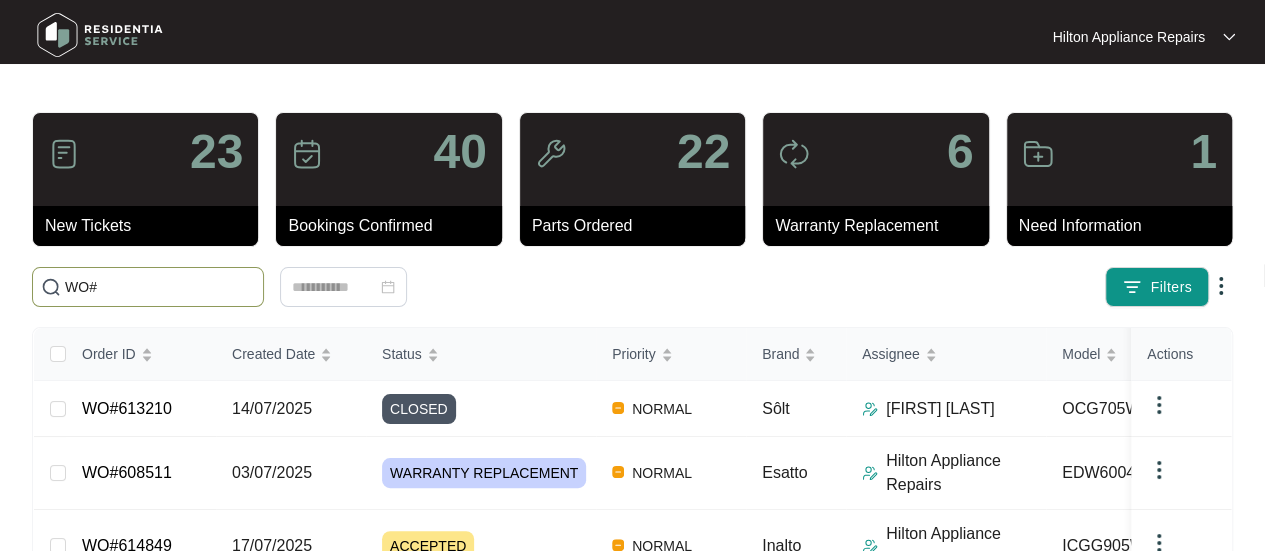 paste on "614949" 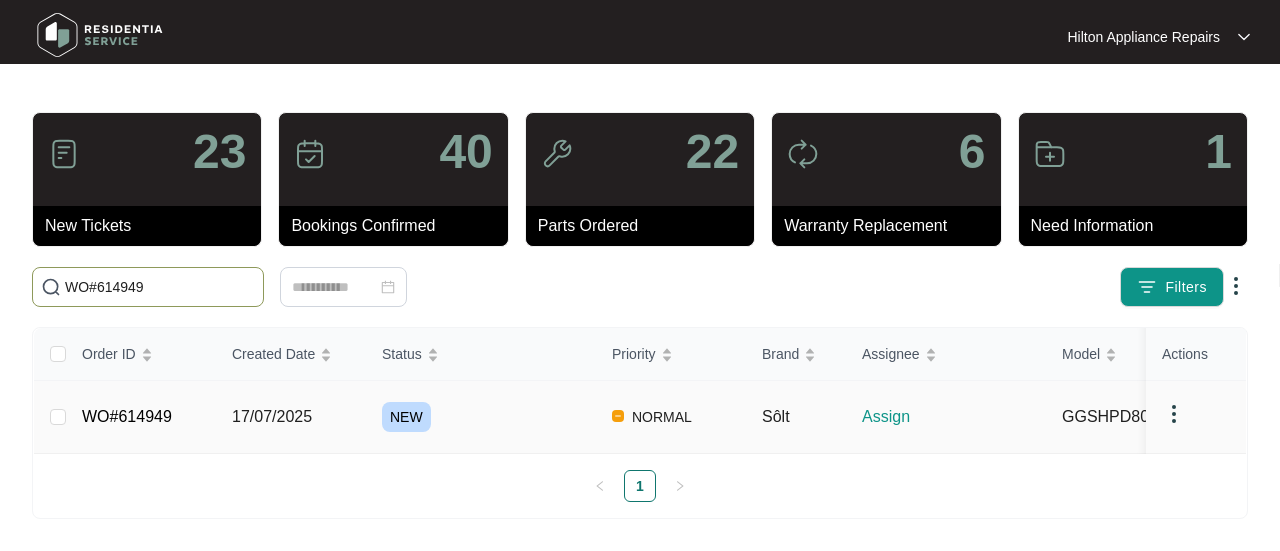 type on "WO#614949" 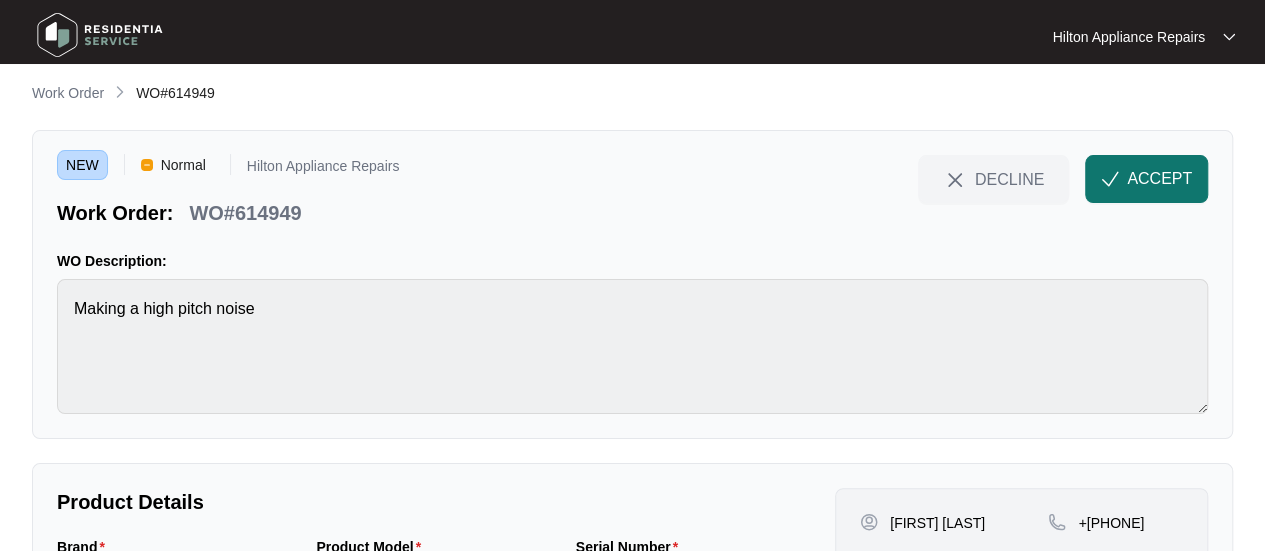 scroll, scrollTop: 0, scrollLeft: 0, axis: both 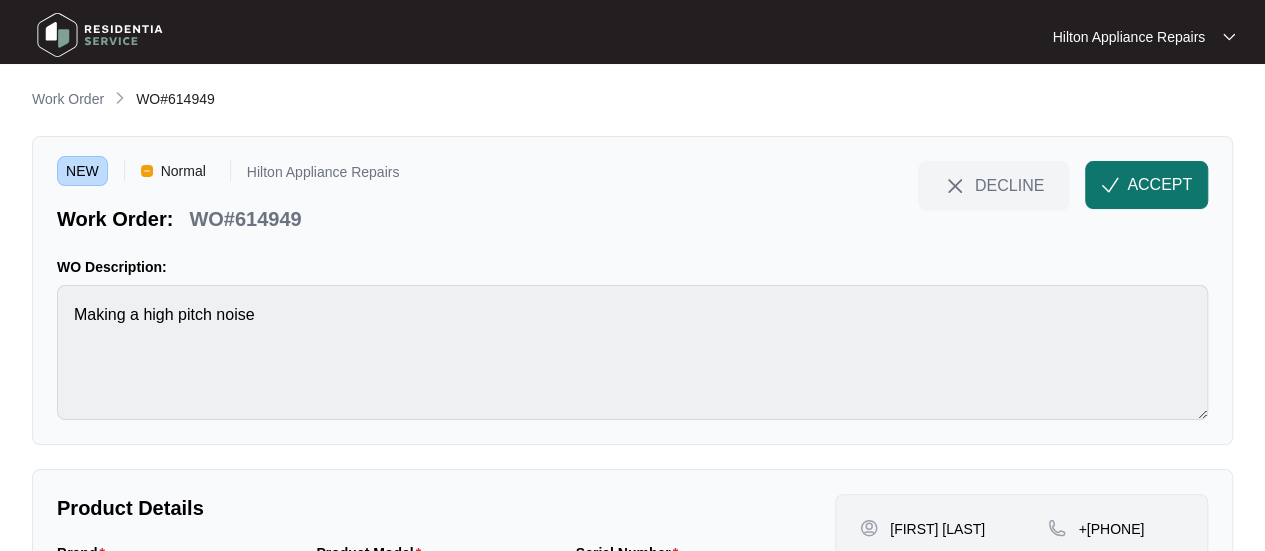 click on "ACCEPT" at bounding box center [1159, 185] 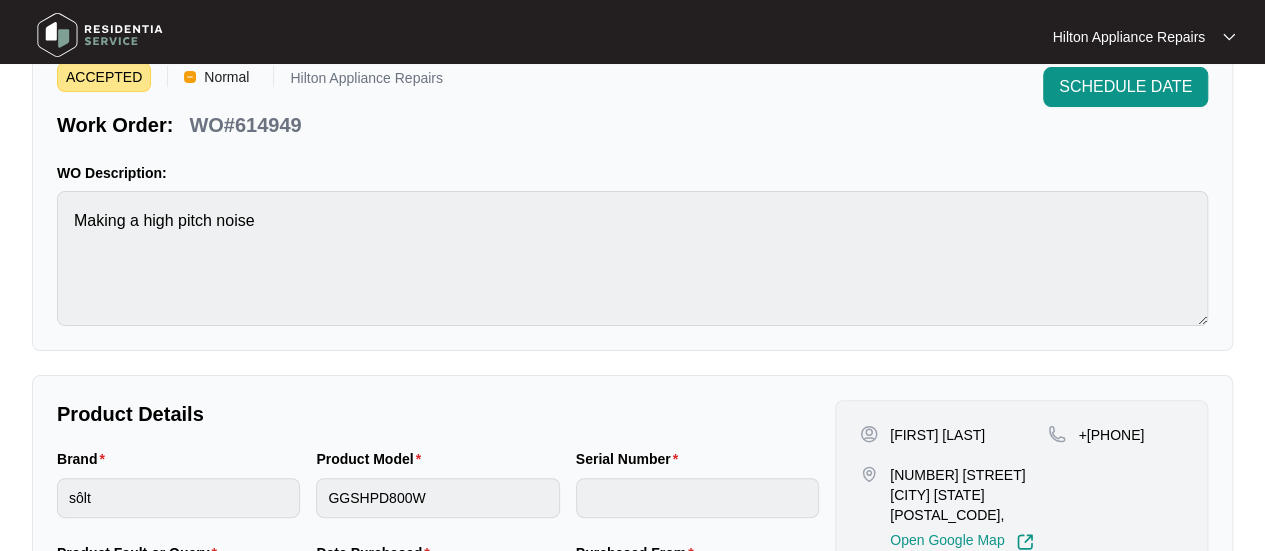 scroll, scrollTop: 300, scrollLeft: 0, axis: vertical 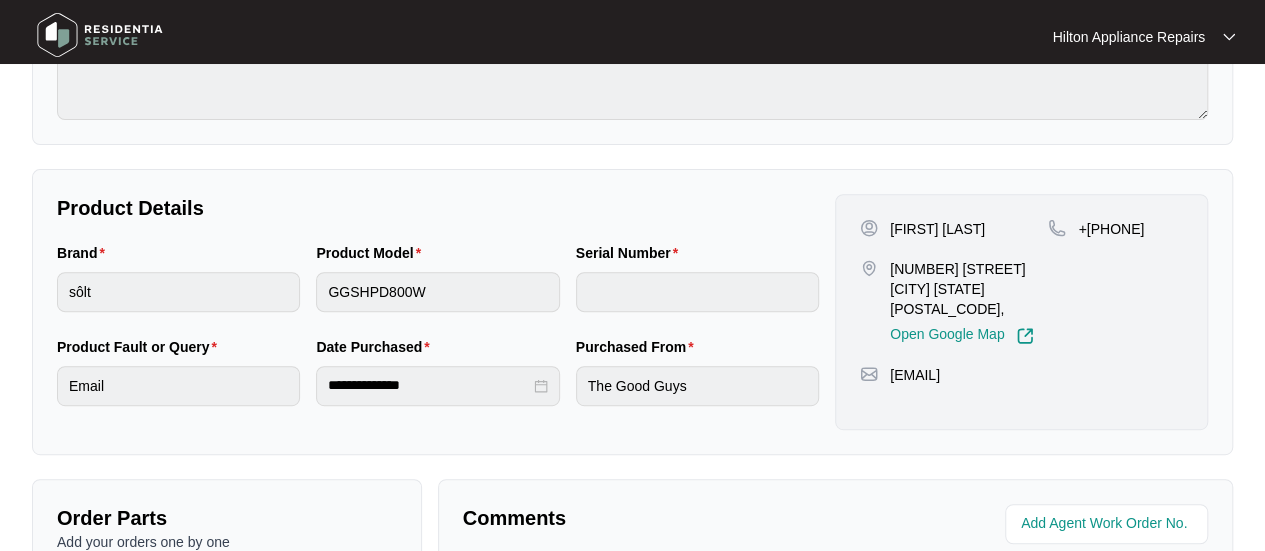 click on "Brand sôlt Product Model [PRODUCT_CODE] Serial Number" at bounding box center (438, 289) 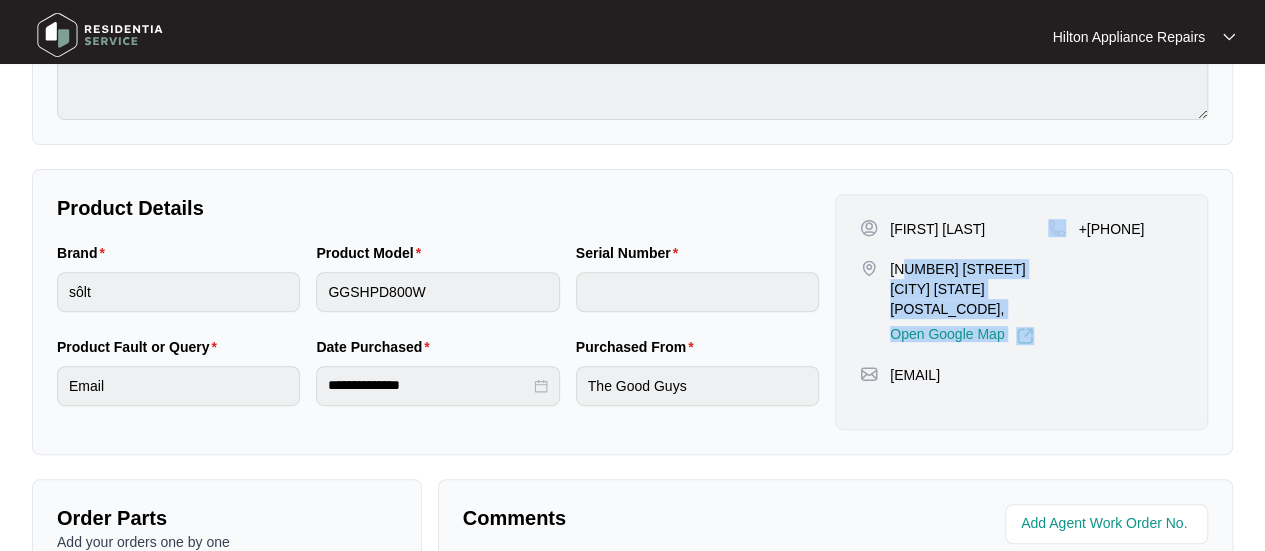 drag, startPoint x: 1039, startPoint y: 267, endPoint x: 1016, endPoint y: 283, distance: 28.01785 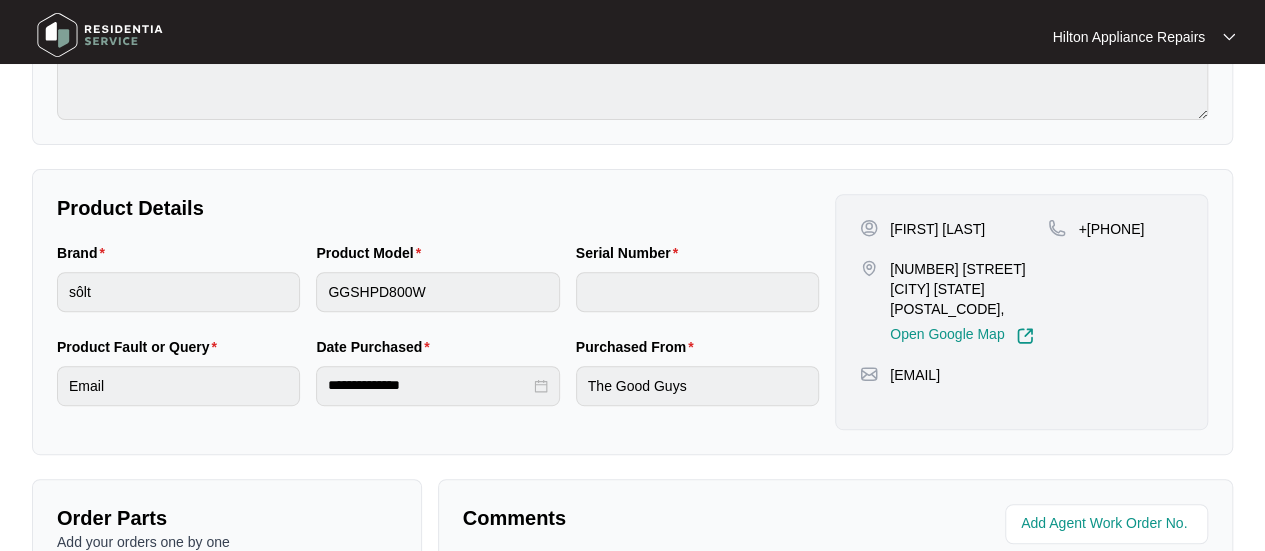 click on "[EMAIL]" at bounding box center (1021, 375) 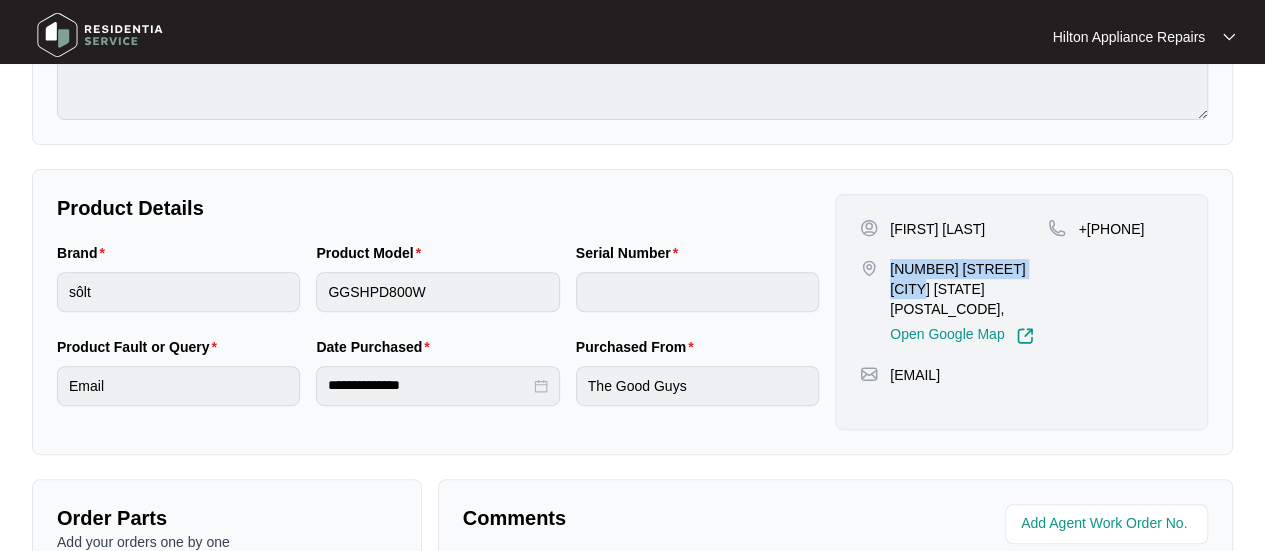 drag, startPoint x: 1038, startPoint y: 267, endPoint x: 892, endPoint y: 261, distance: 146.12323 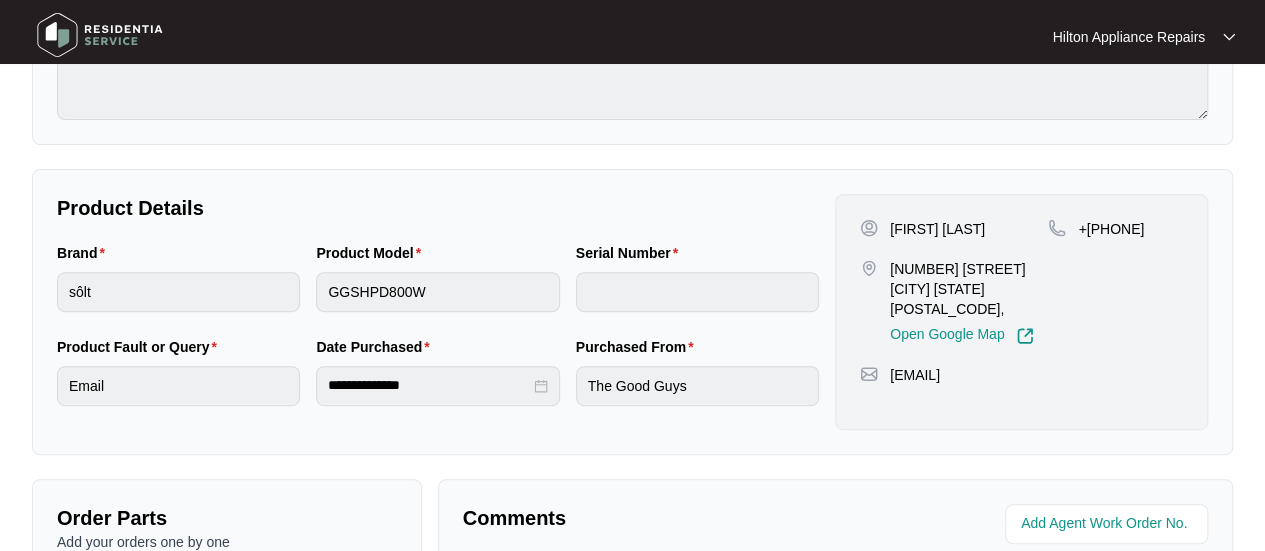 click on "[FIRST] [LAST]" at bounding box center (937, 229) 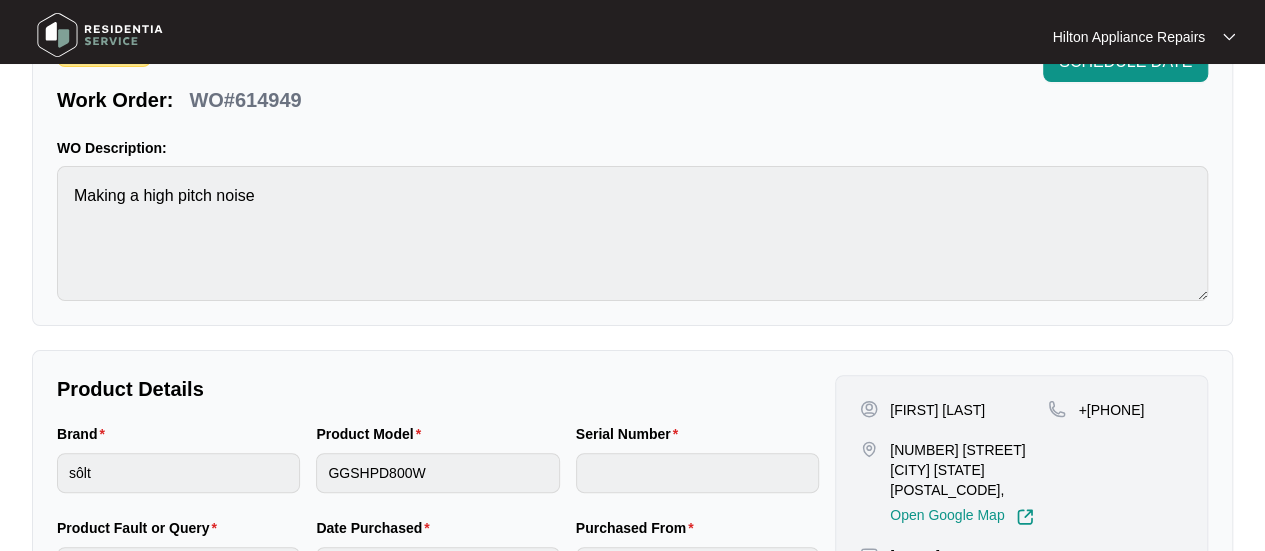 scroll, scrollTop: 0, scrollLeft: 0, axis: both 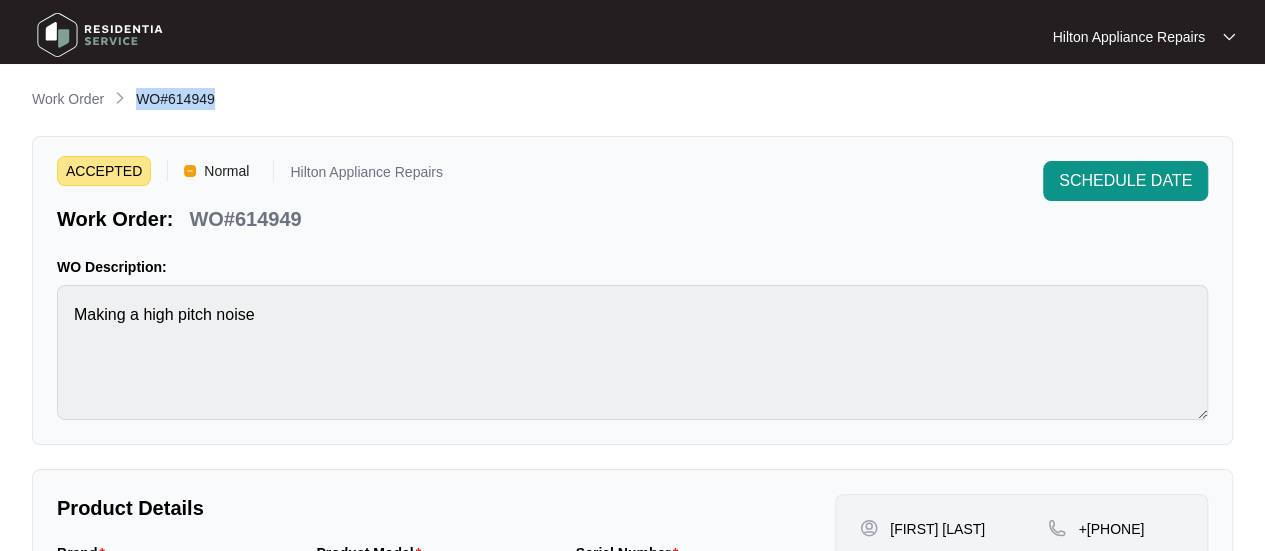 drag, startPoint x: 190, startPoint y: 100, endPoint x: 137, endPoint y: 97, distance: 53.08484 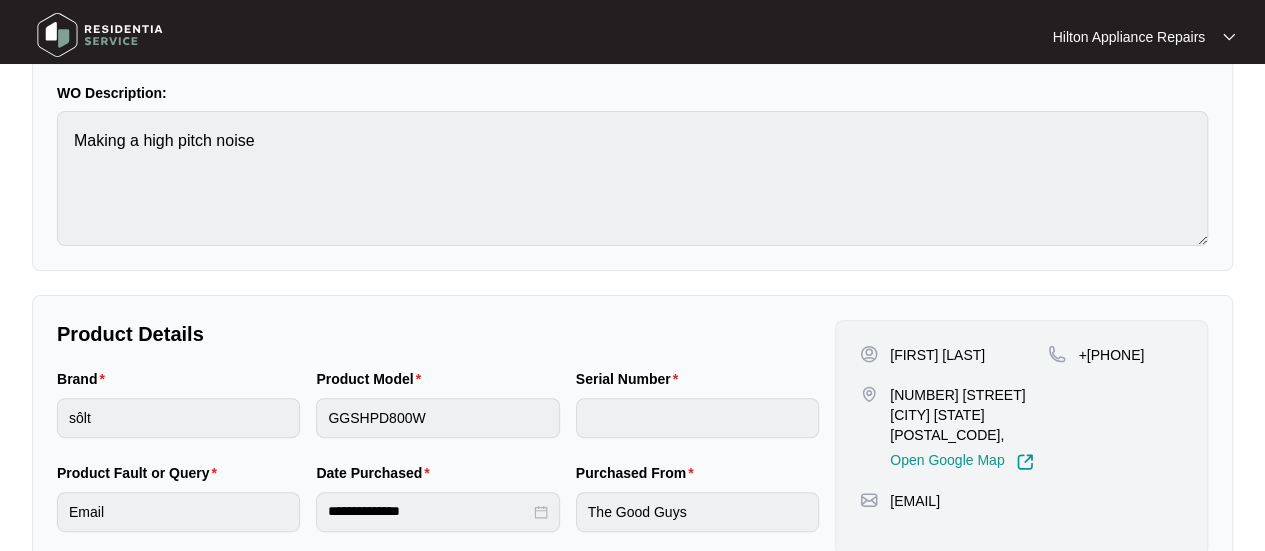 scroll, scrollTop: 400, scrollLeft: 0, axis: vertical 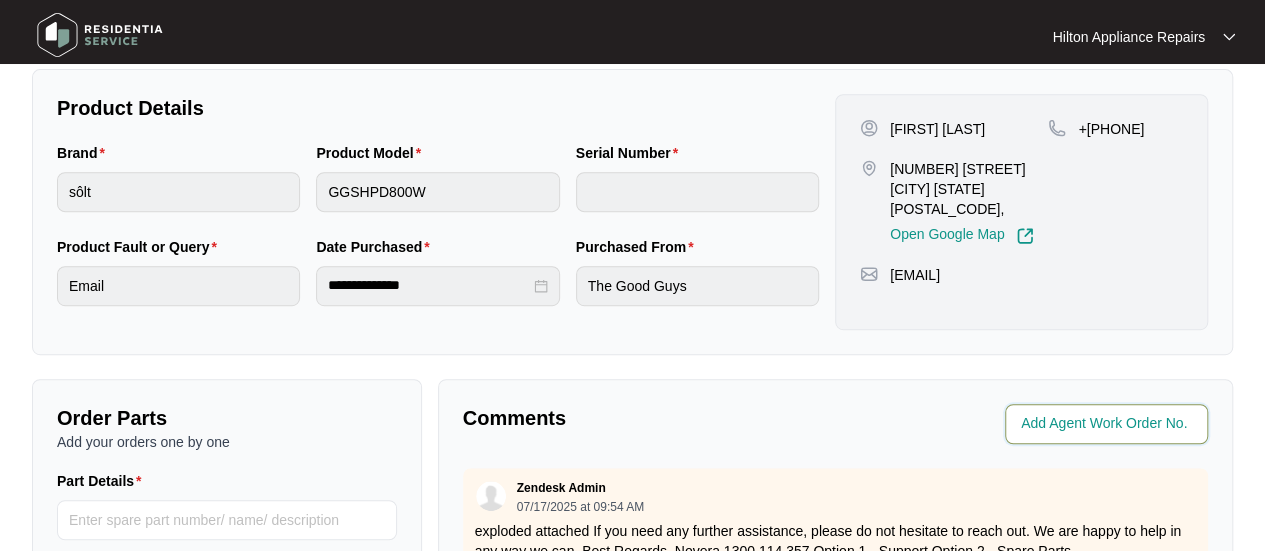 click at bounding box center [1108, 424] 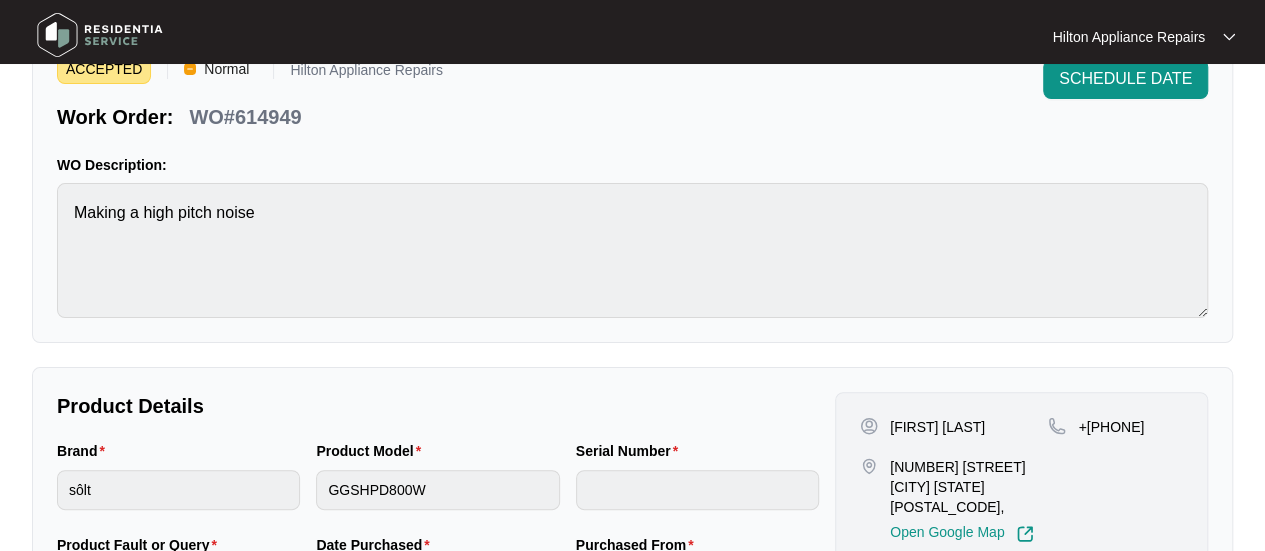 scroll, scrollTop: 300, scrollLeft: 0, axis: vertical 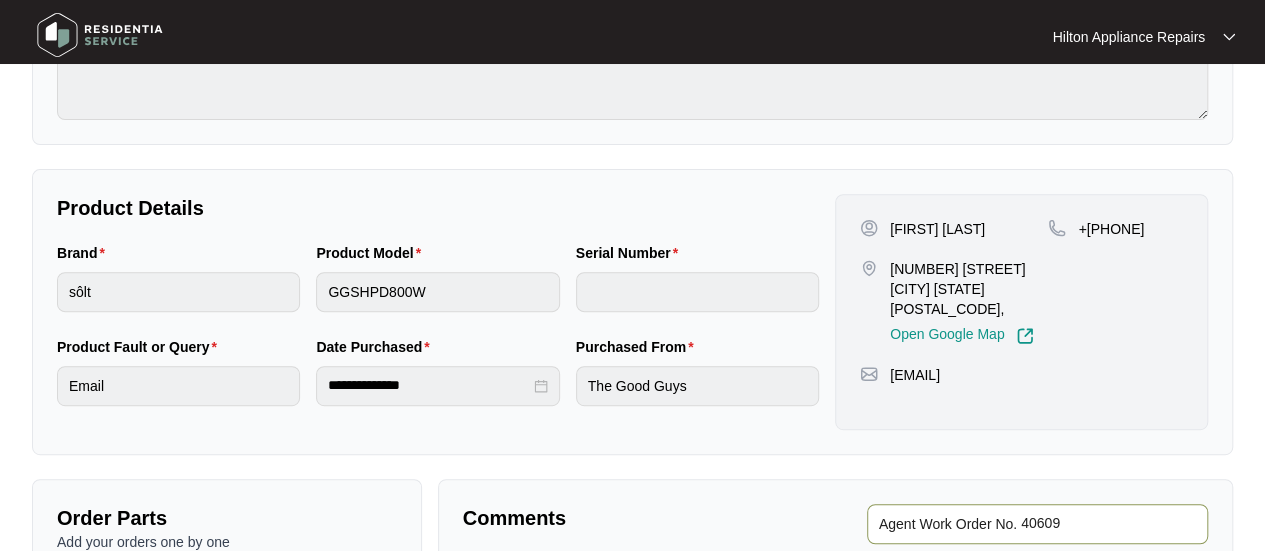 type on "40609" 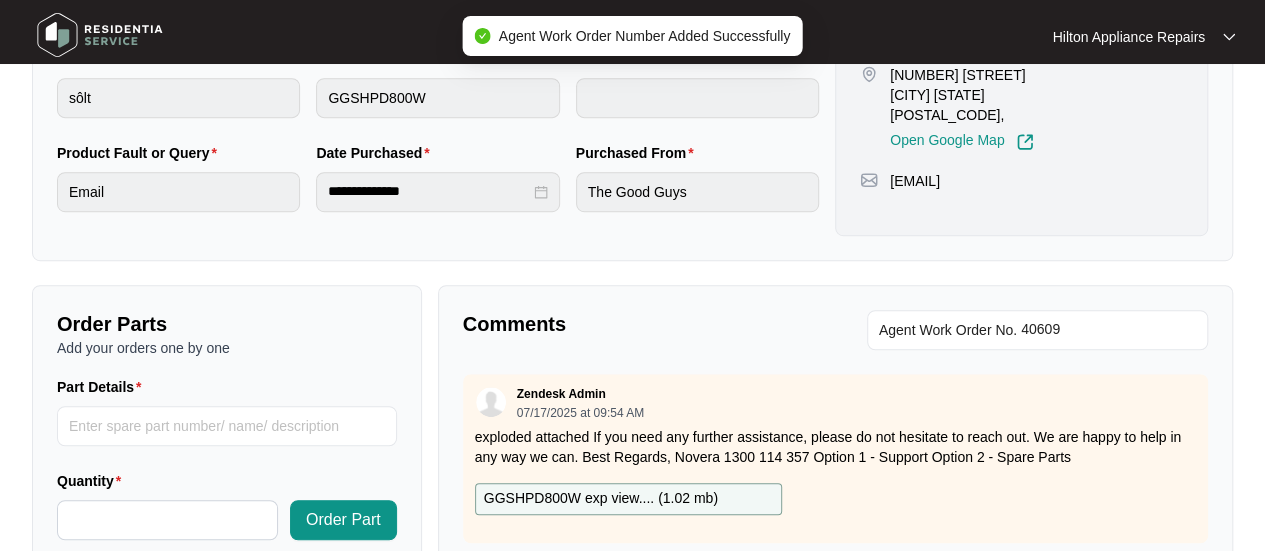 scroll, scrollTop: 600, scrollLeft: 0, axis: vertical 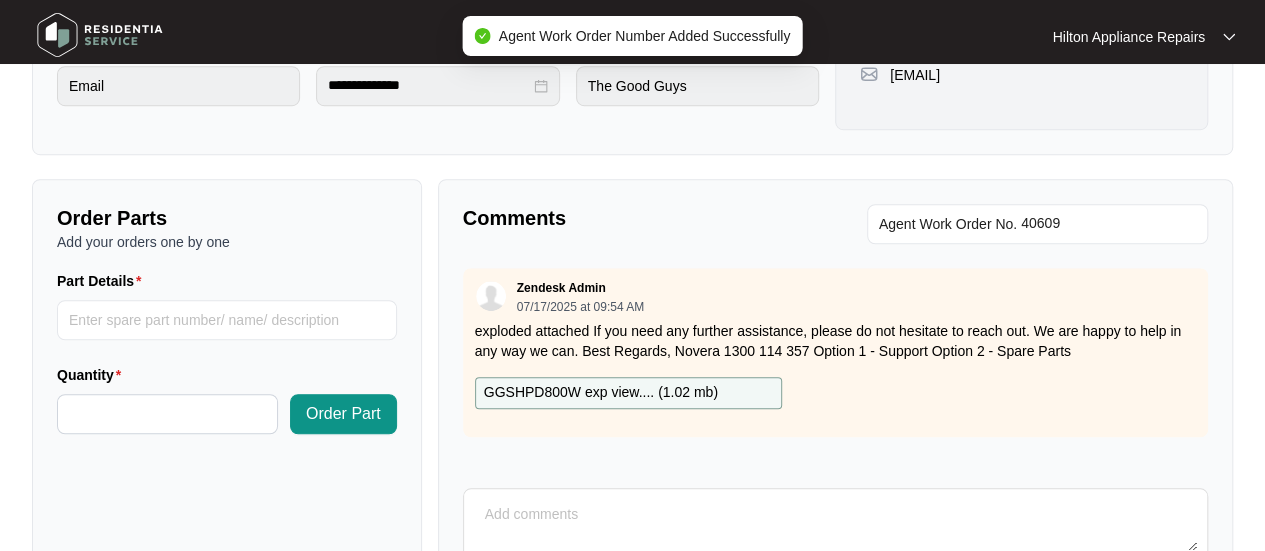click at bounding box center [835, 525] 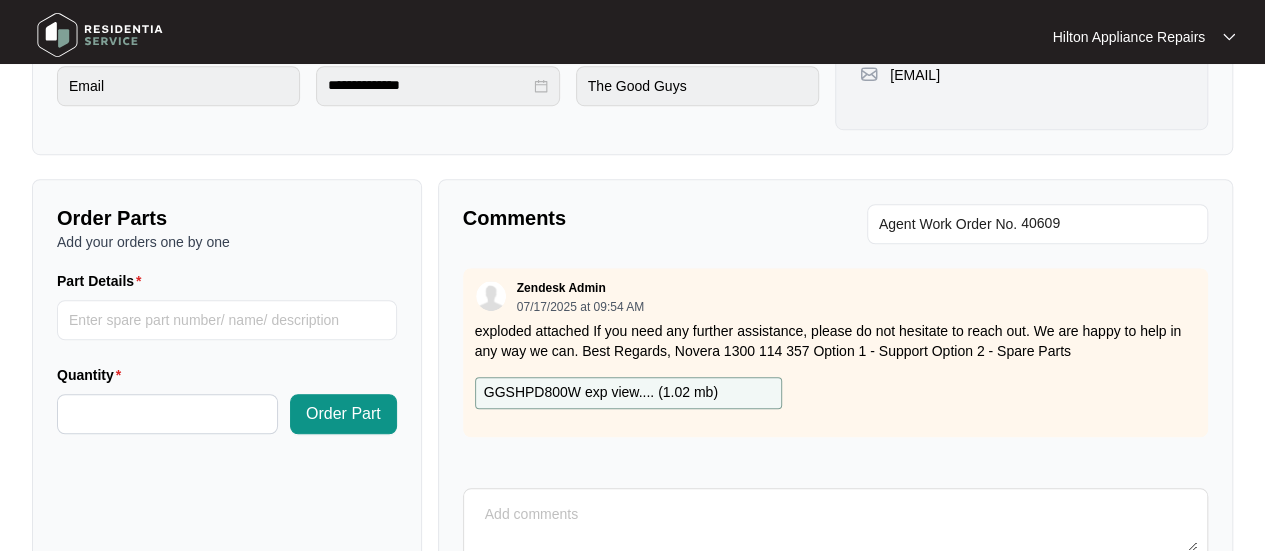 paste on "Called [FIRST] LMTC & Texted" 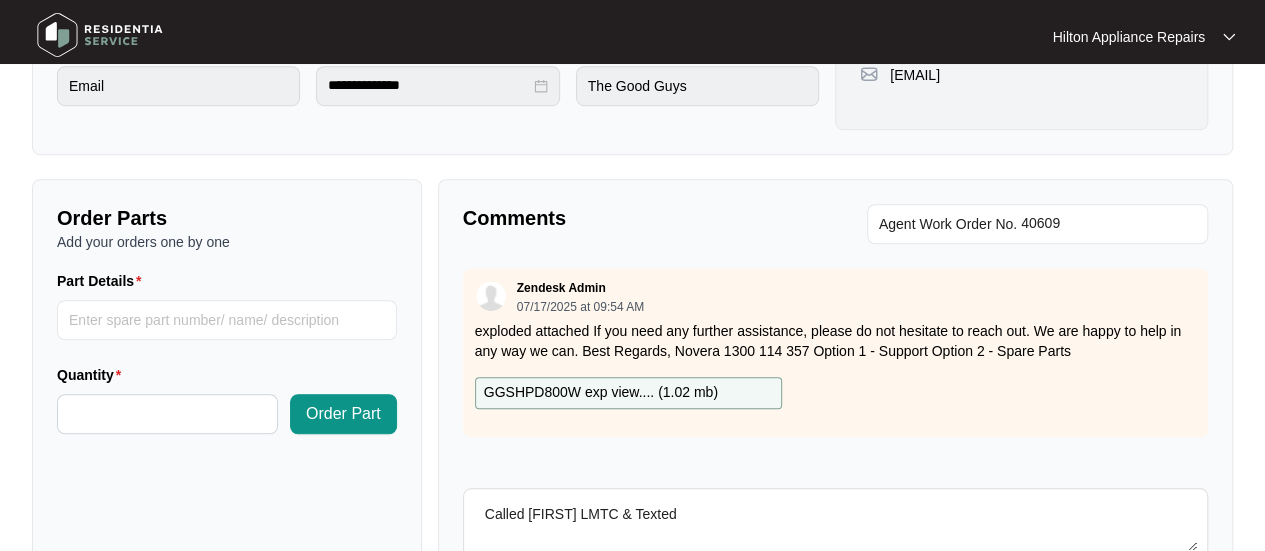 scroll, scrollTop: 791, scrollLeft: 0, axis: vertical 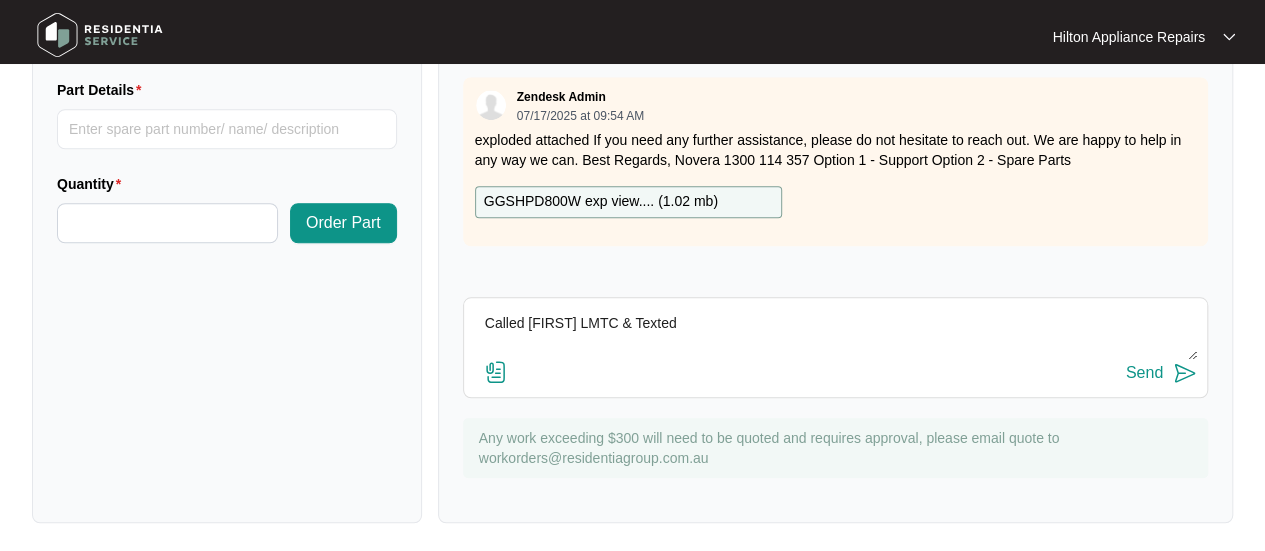 type on "Called [FIRST] LMTC & Texted" 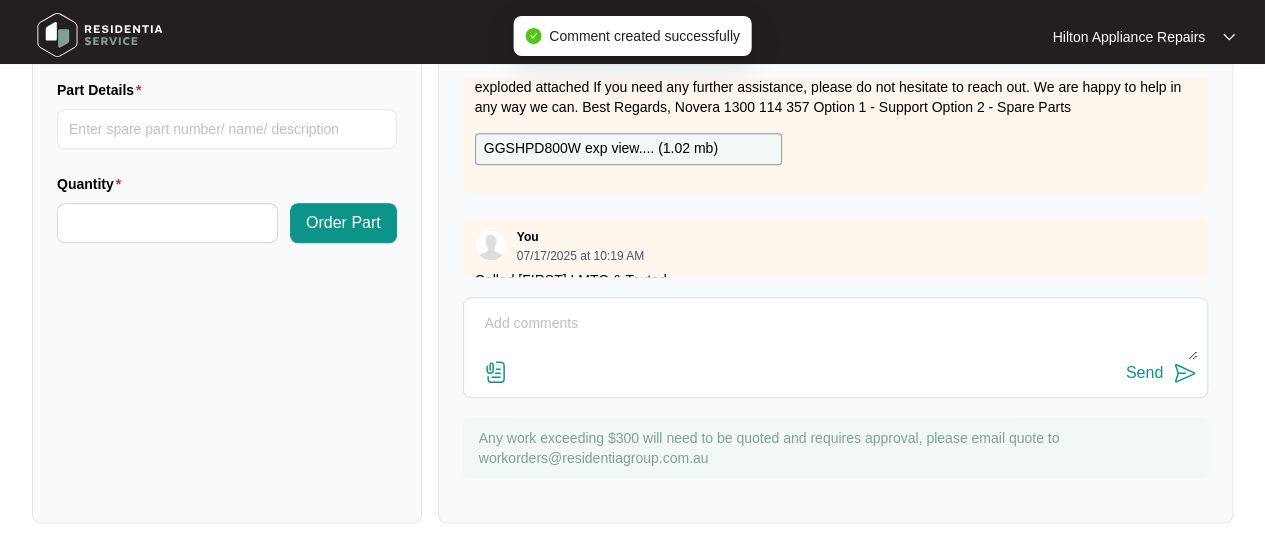 scroll, scrollTop: 93, scrollLeft: 0, axis: vertical 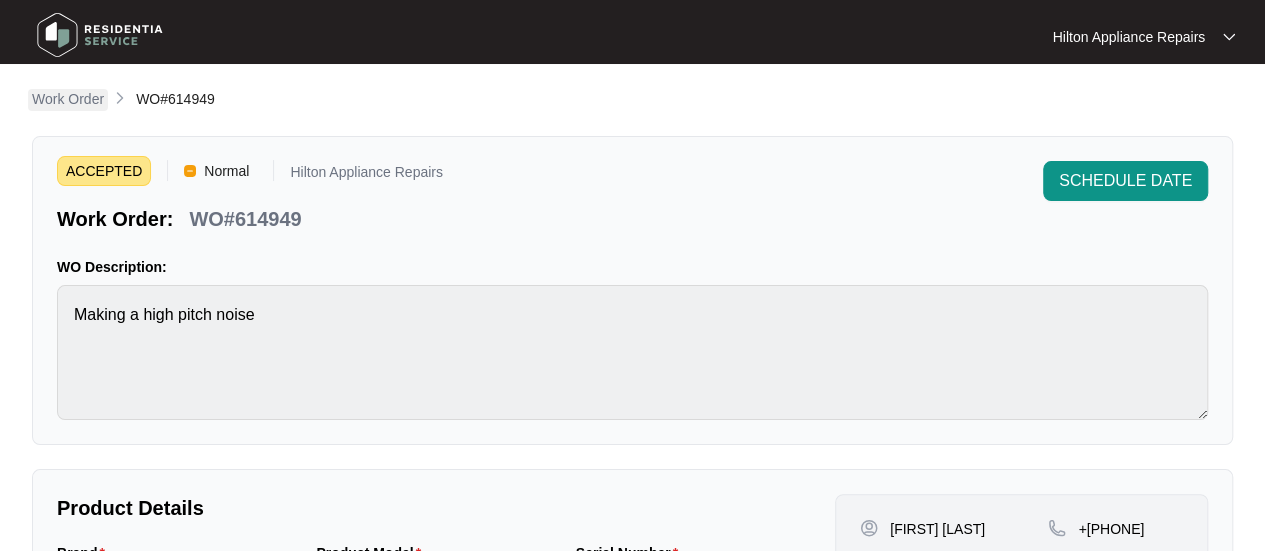 click on "Work Order" at bounding box center (68, 99) 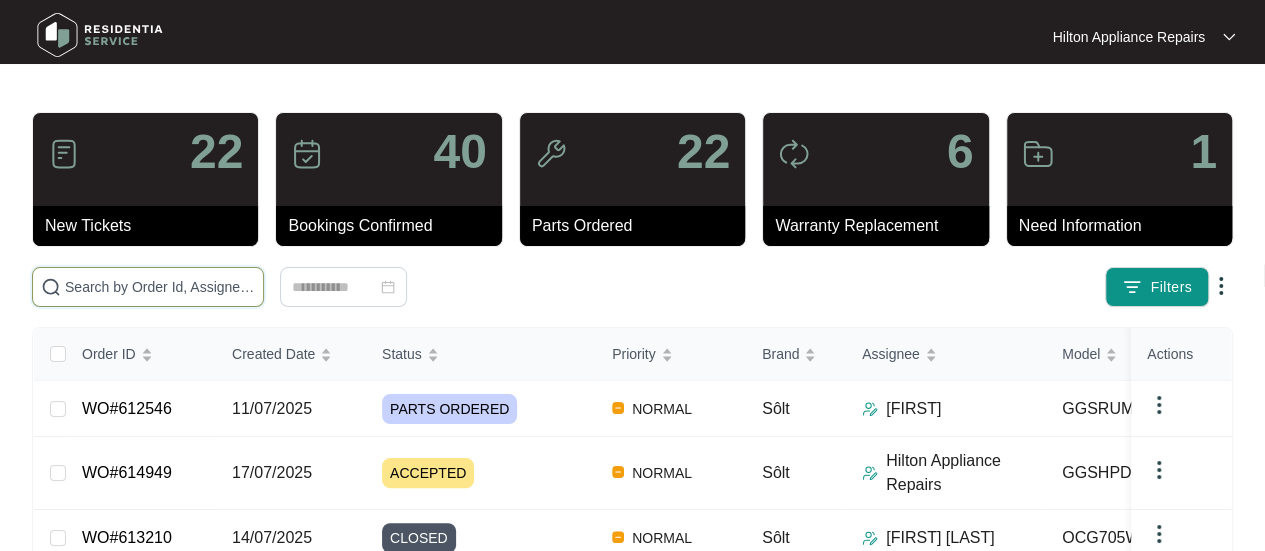 click at bounding box center [160, 287] 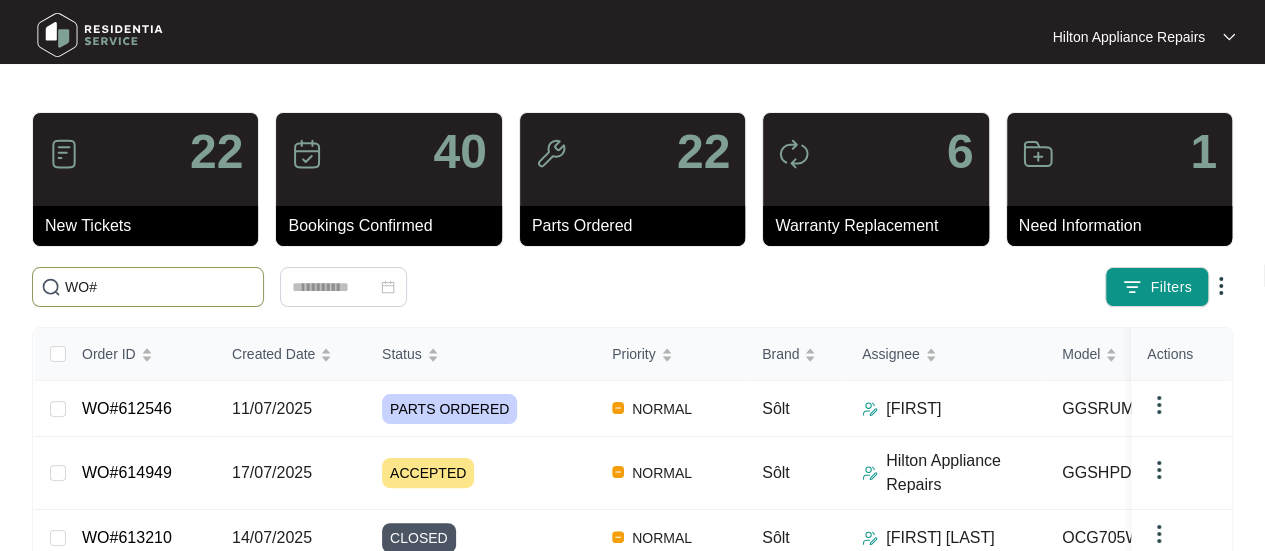 paste on "609933" 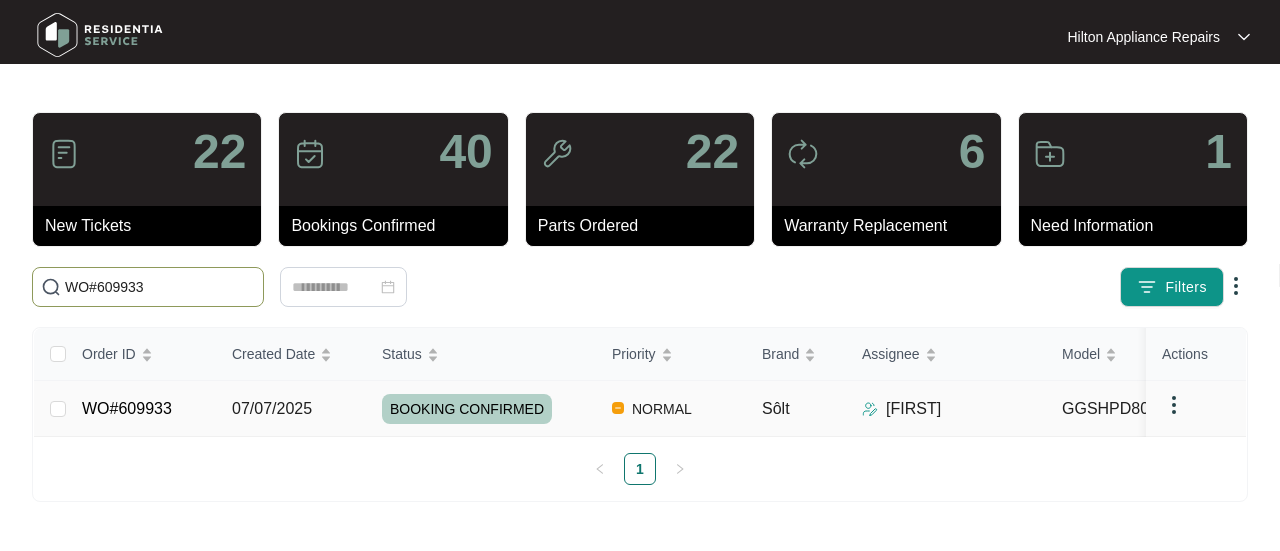 type on "WO#609933" 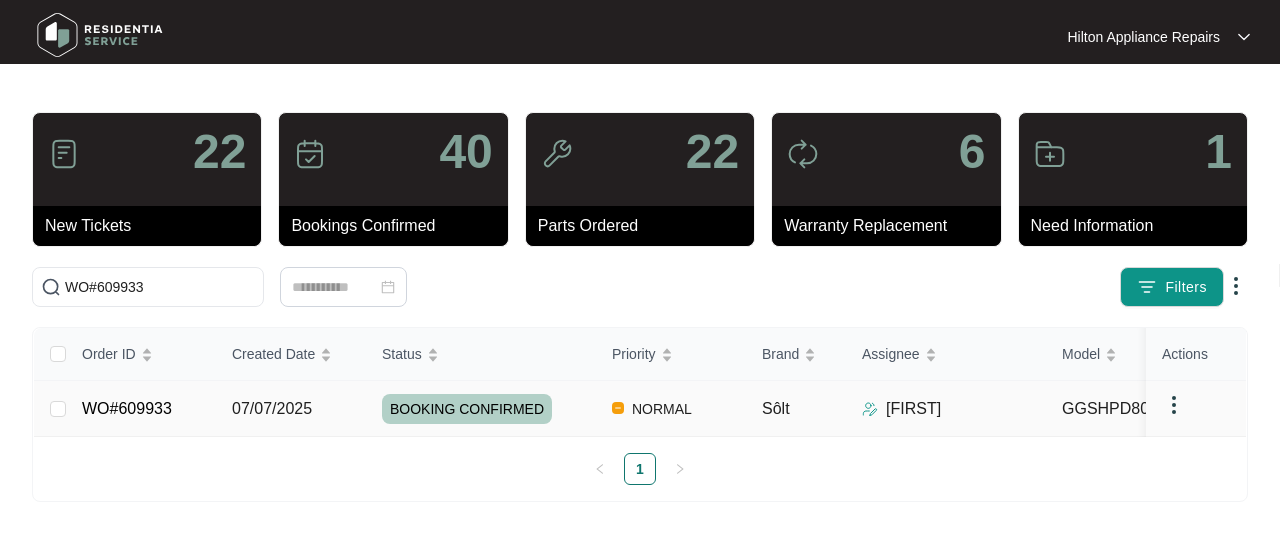 click on "07/07/2025" at bounding box center (272, 408) 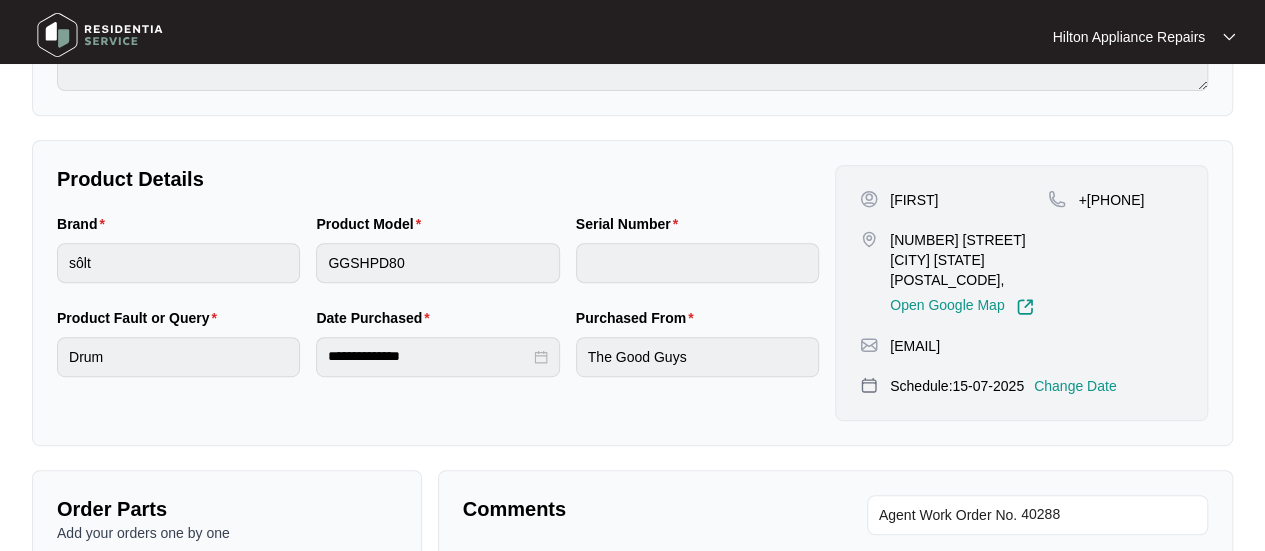 scroll, scrollTop: 400, scrollLeft: 0, axis: vertical 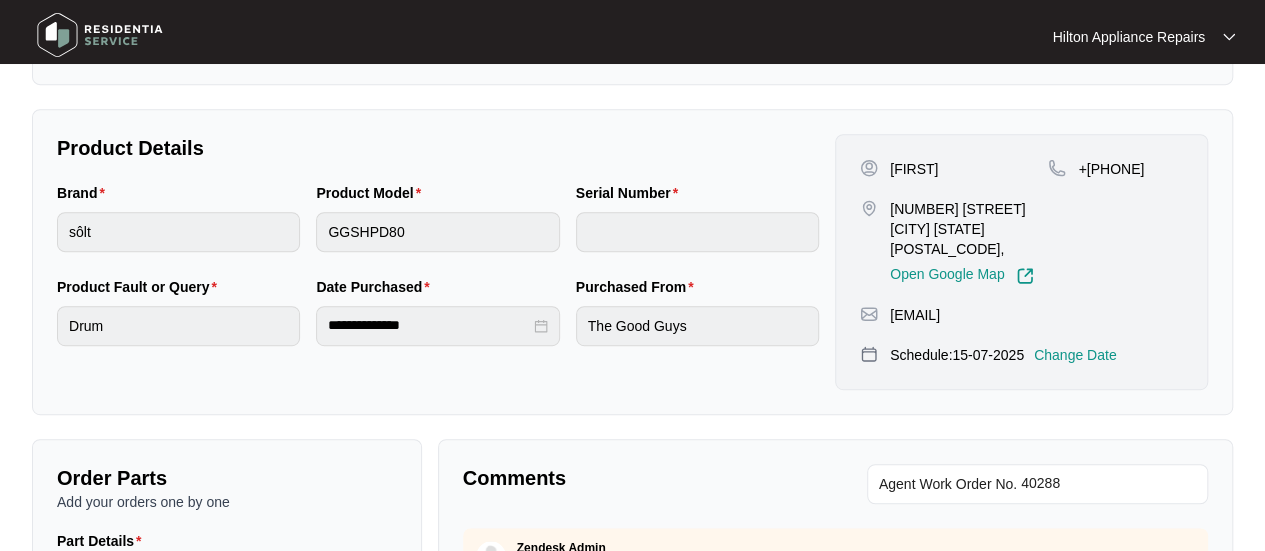 click on "Change Date" at bounding box center [1075, 355] 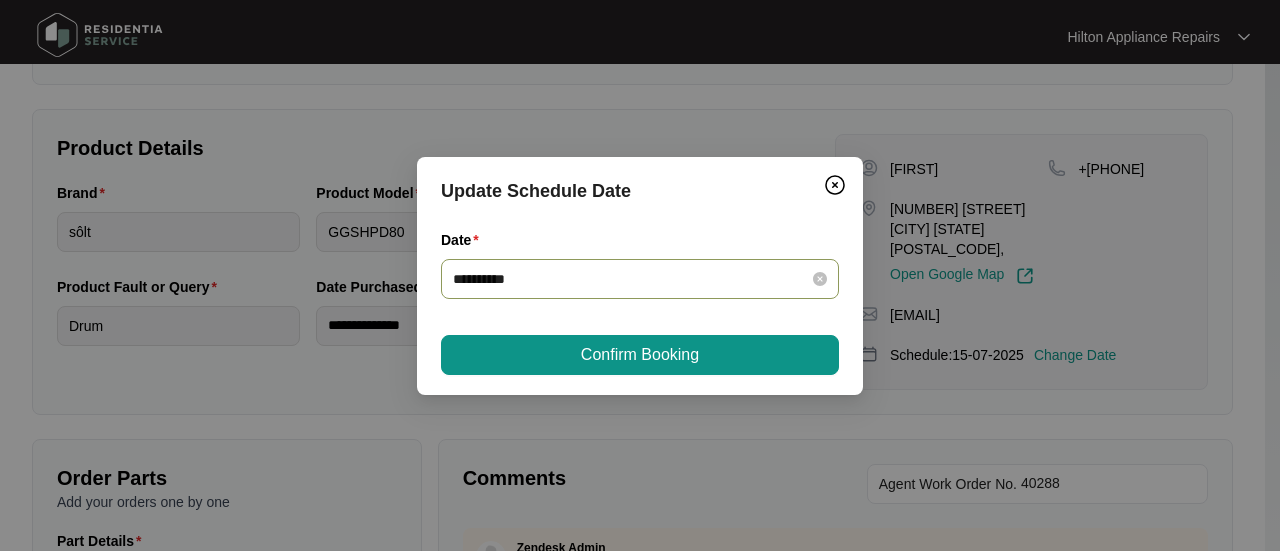 click on "**********" at bounding box center [640, 279] 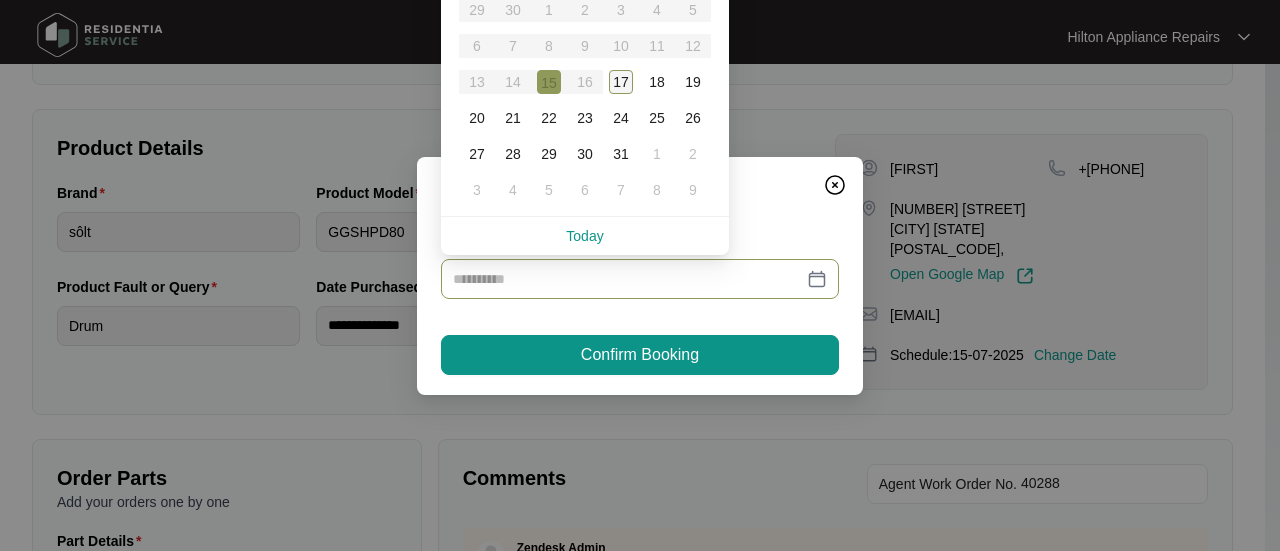 click on "17" at bounding box center [621, 82] 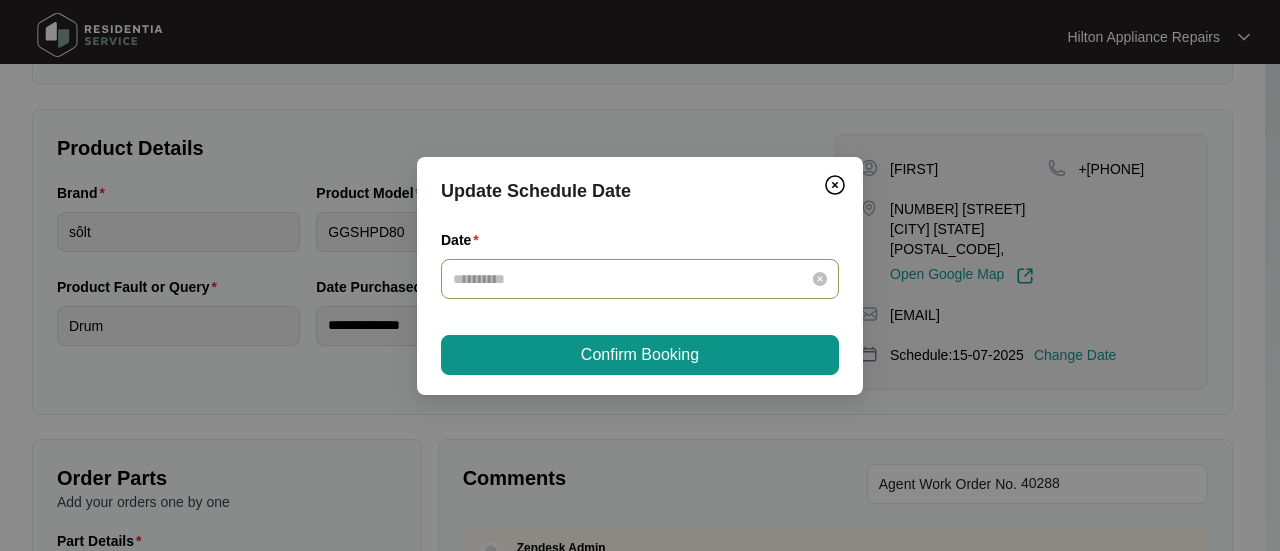 type on "**********" 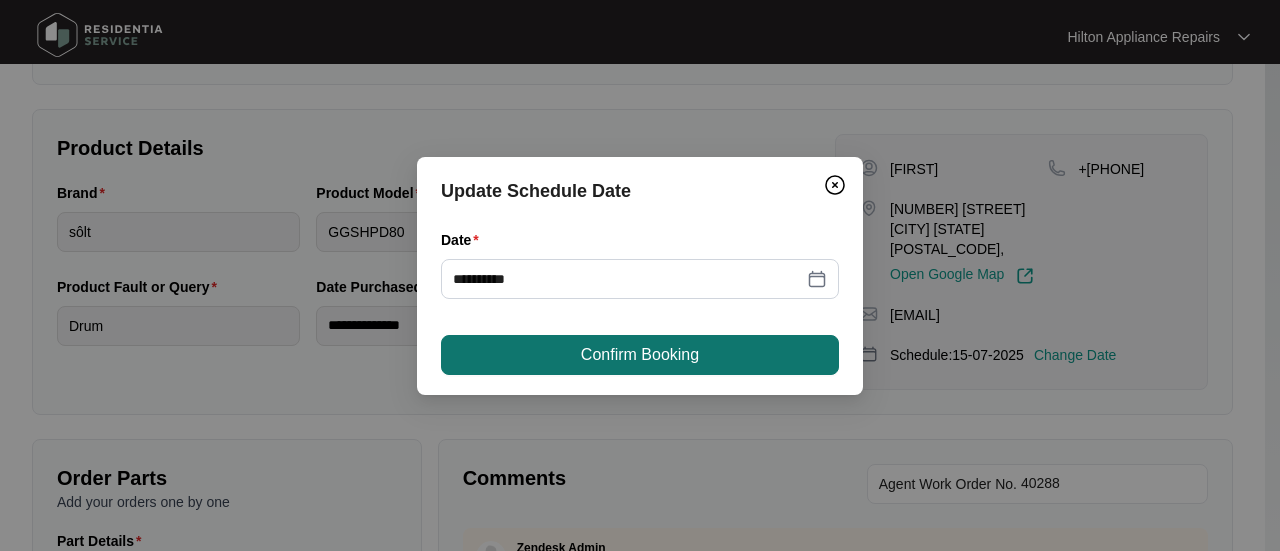 click on "Confirm Booking" at bounding box center [640, 355] 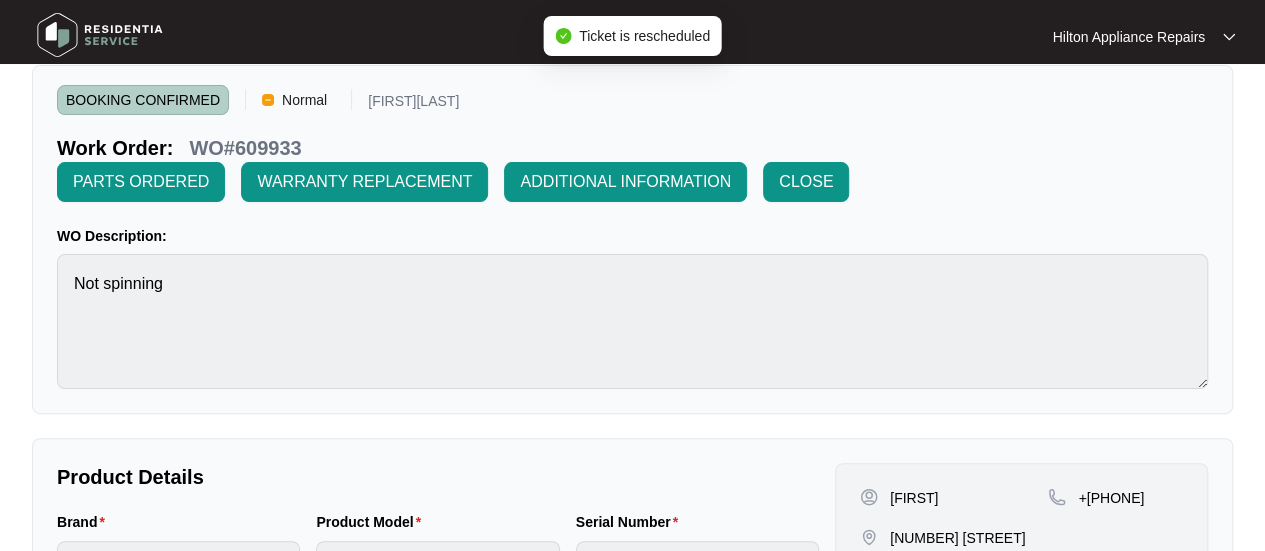 scroll, scrollTop: 0, scrollLeft: 0, axis: both 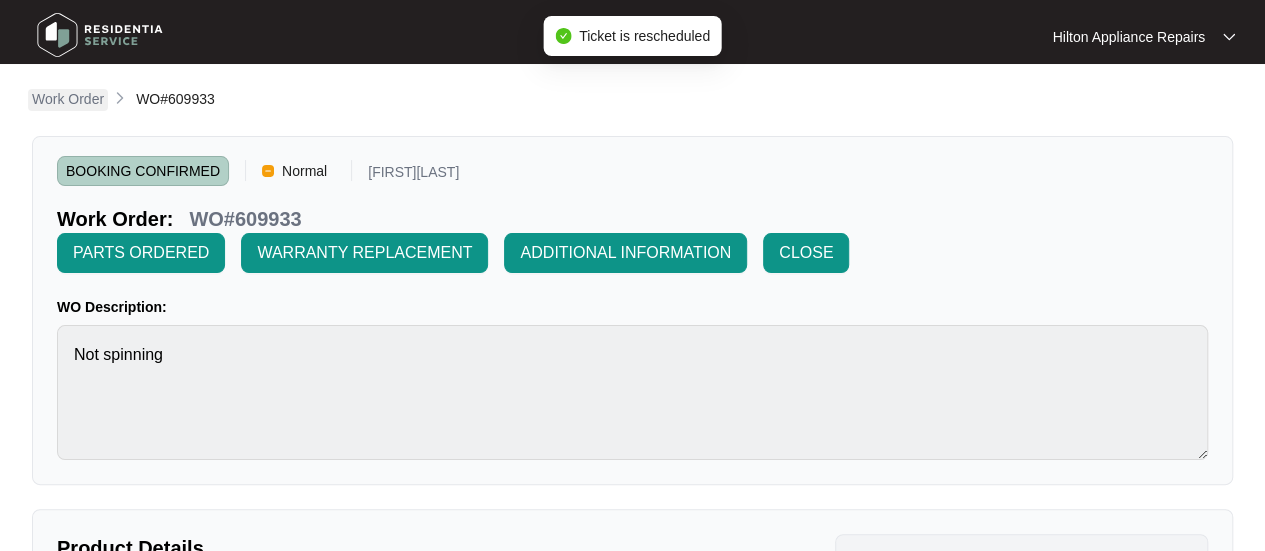 click on "Work Order" at bounding box center [68, 99] 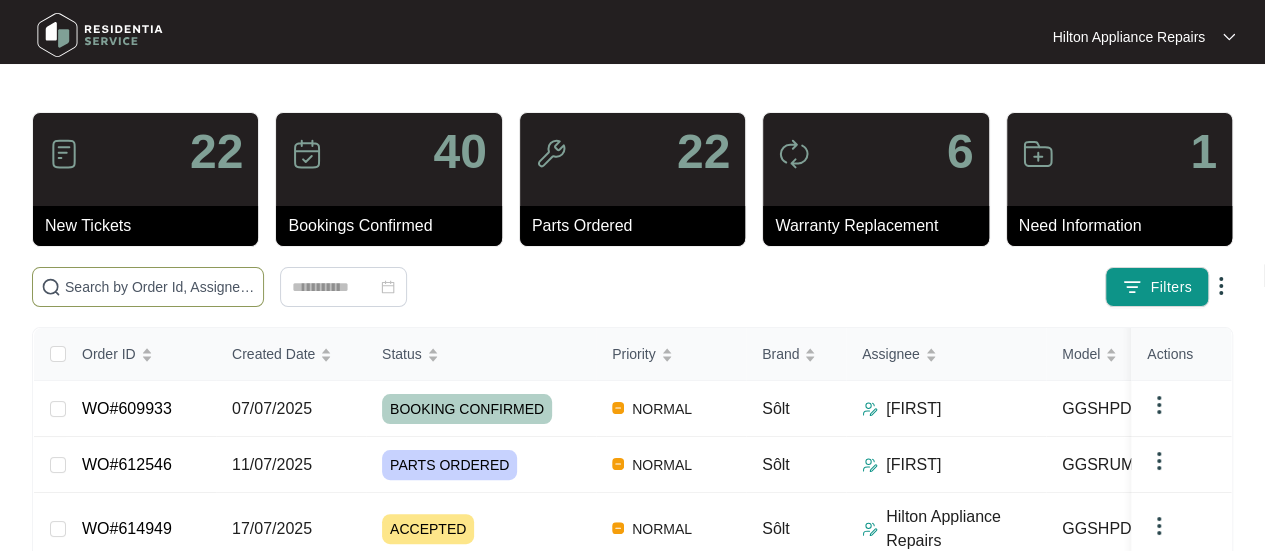 click at bounding box center [160, 287] 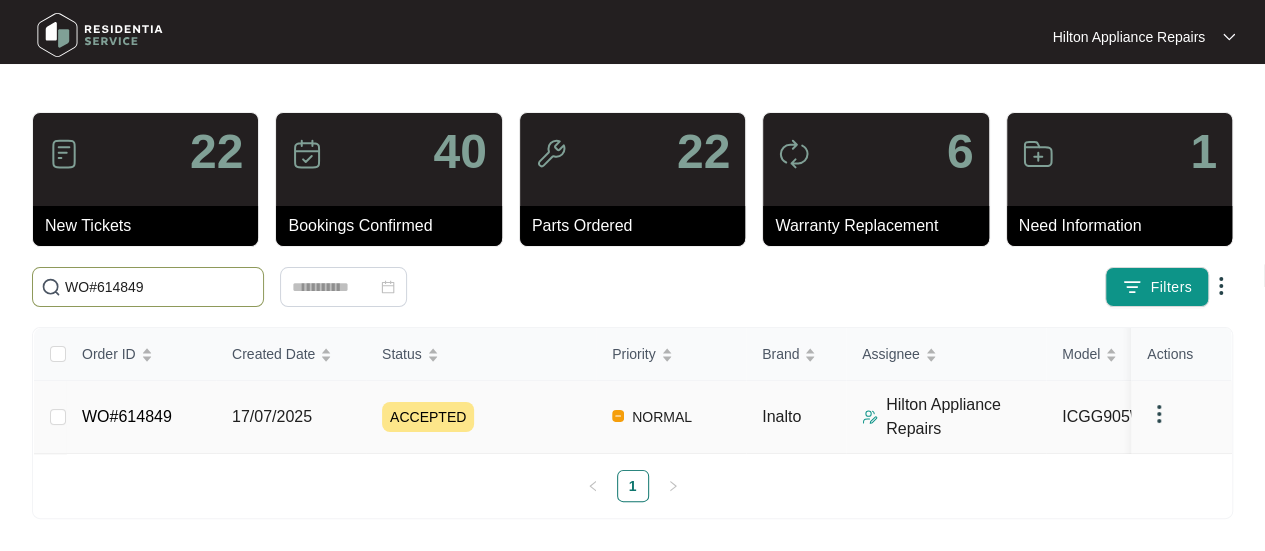 type on "WO#614849" 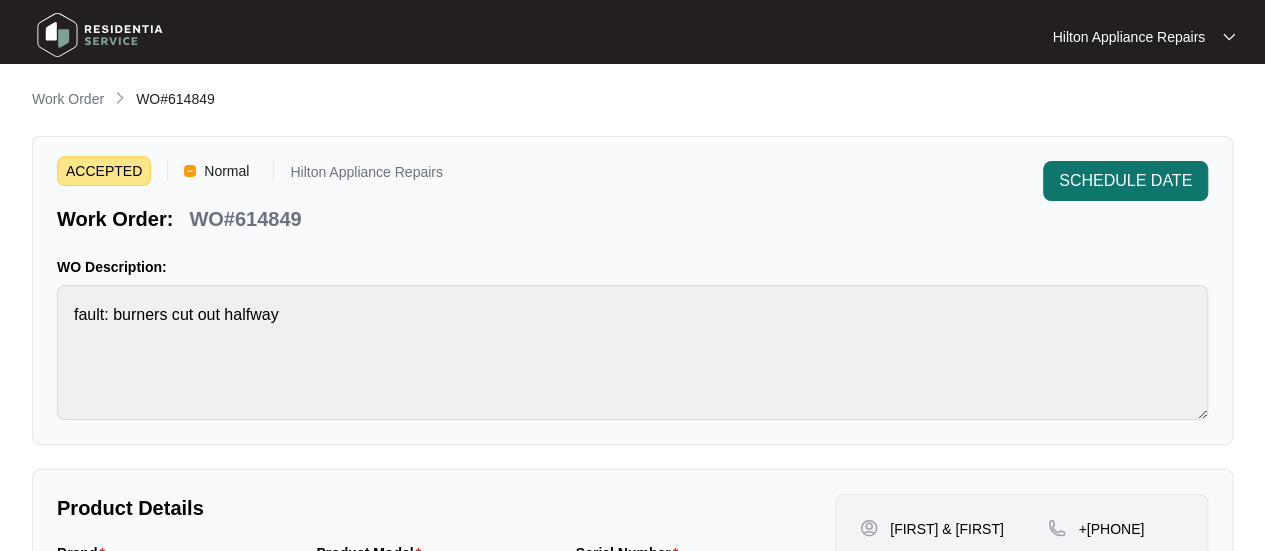 click on "SCHEDULE DATE" at bounding box center [1125, 181] 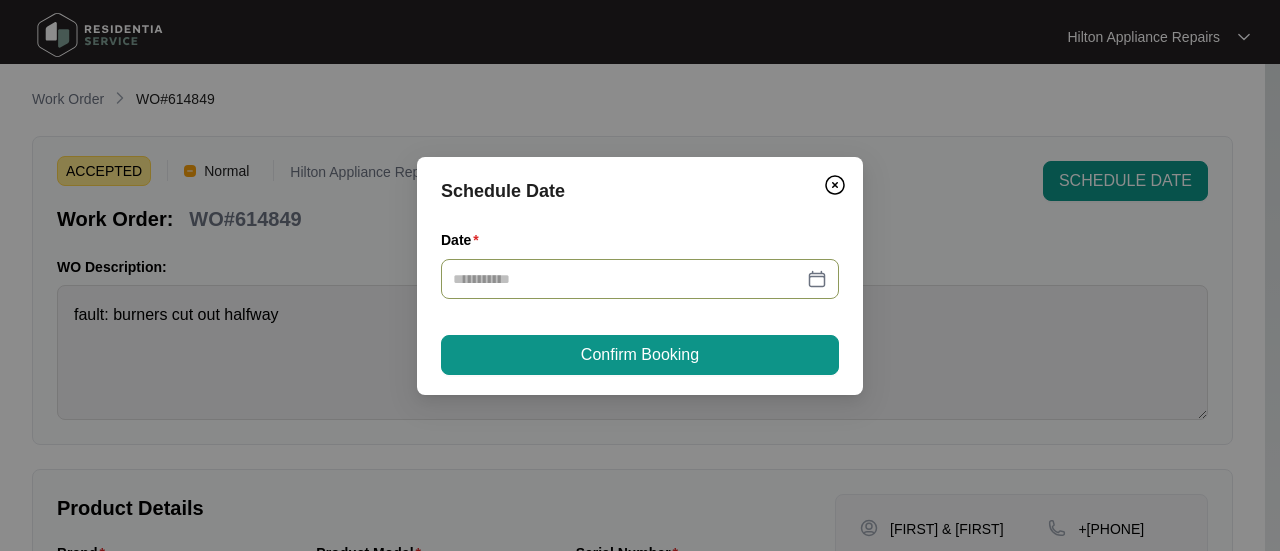 click at bounding box center (640, 279) 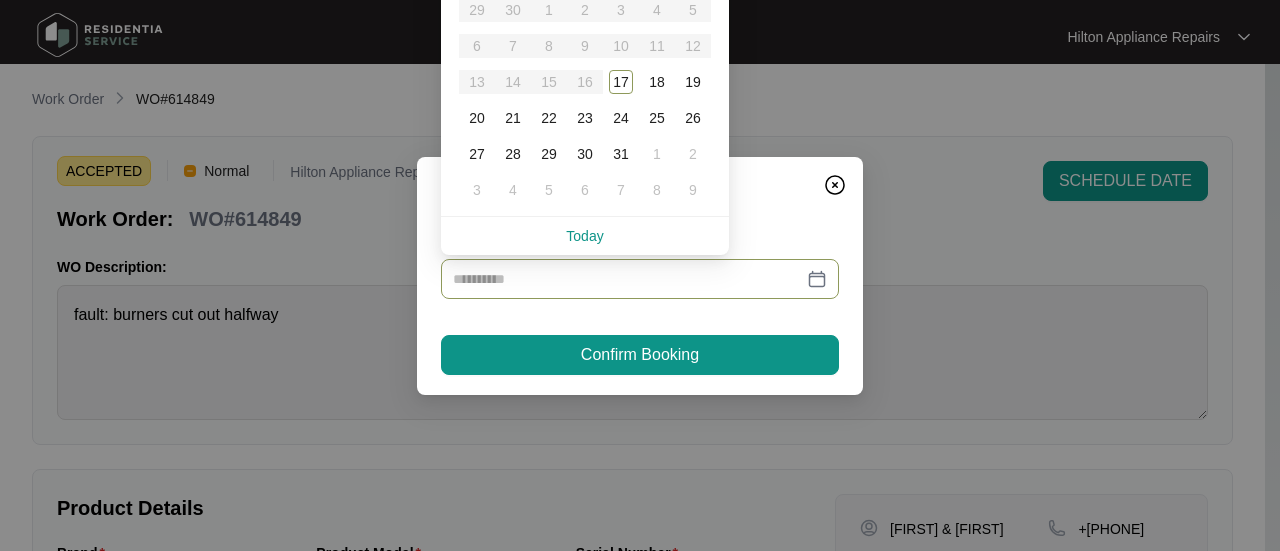 type on "**********" 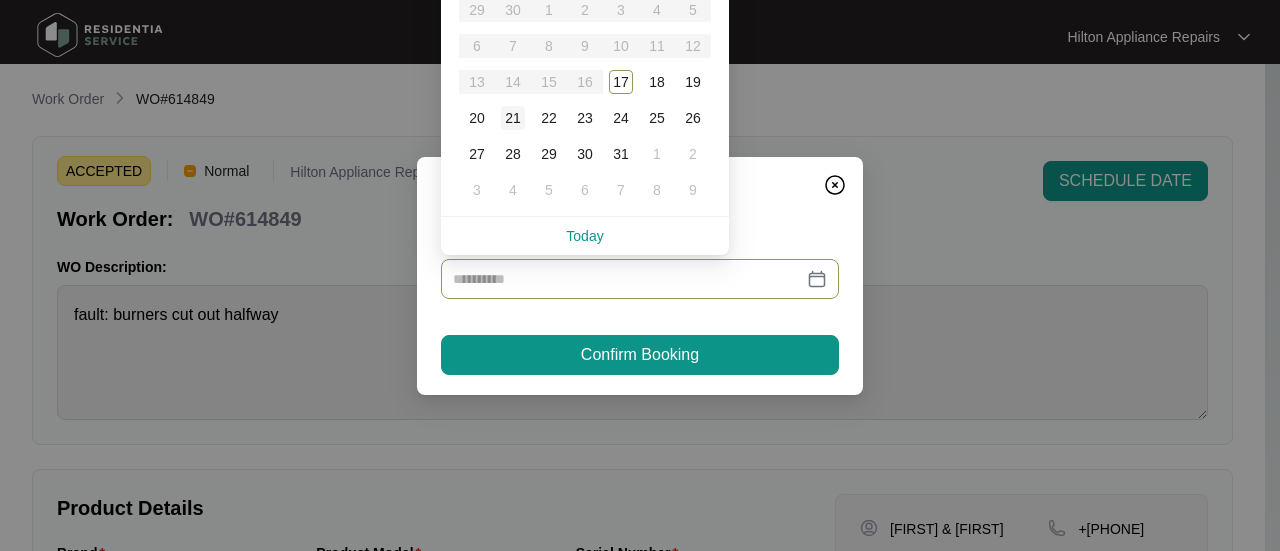 click on "21" at bounding box center [513, 118] 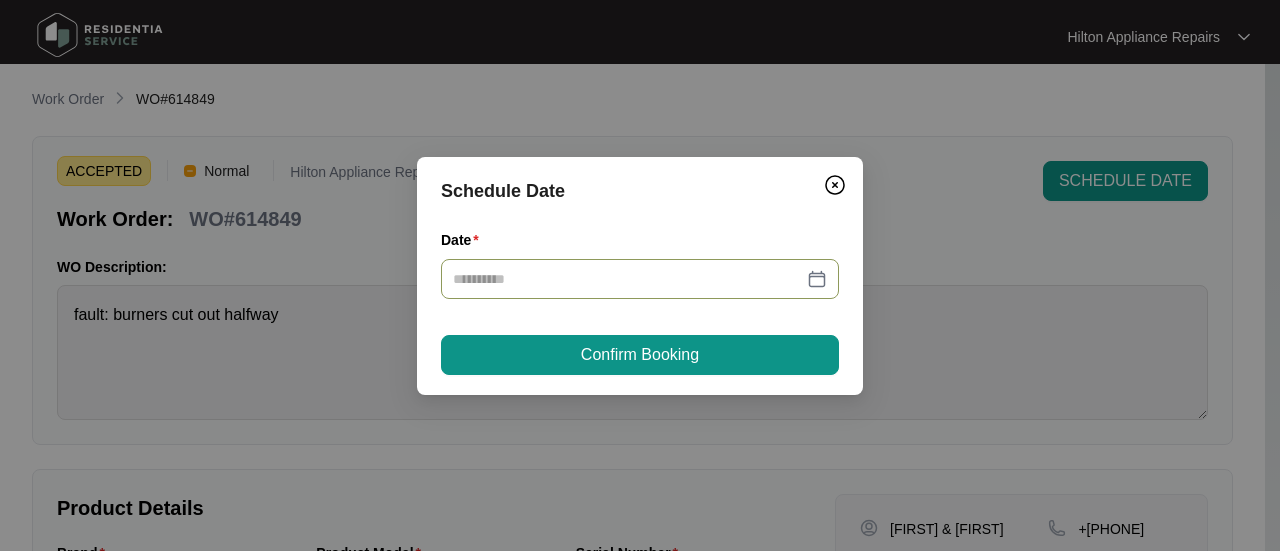type on "**********" 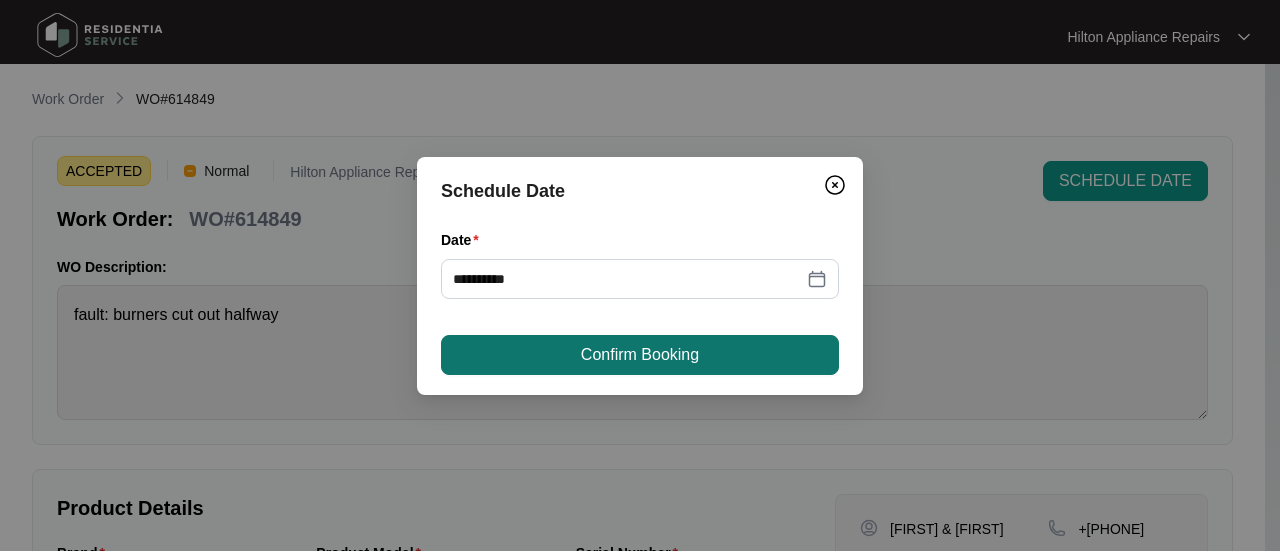 click on "Confirm Booking" at bounding box center [640, 355] 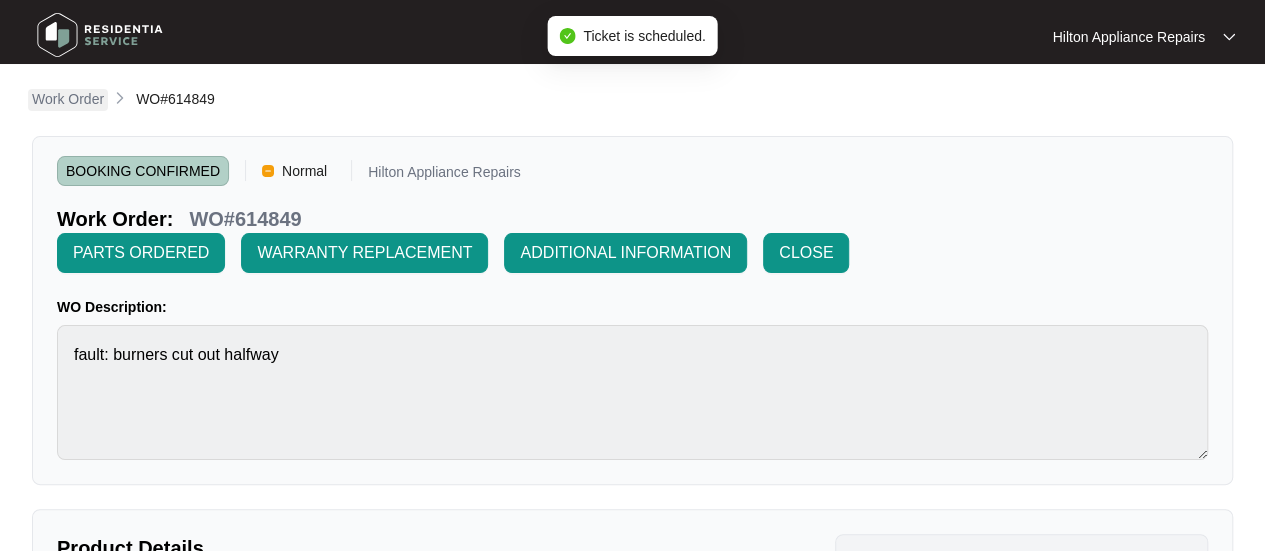 click on "Work Order" at bounding box center (68, 99) 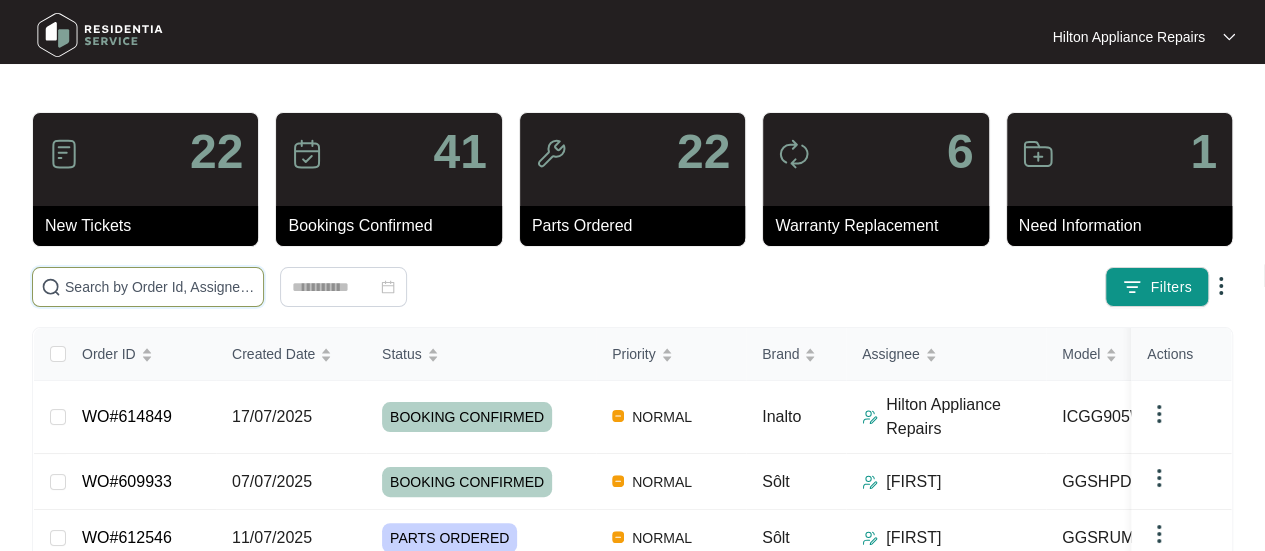 click at bounding box center [160, 287] 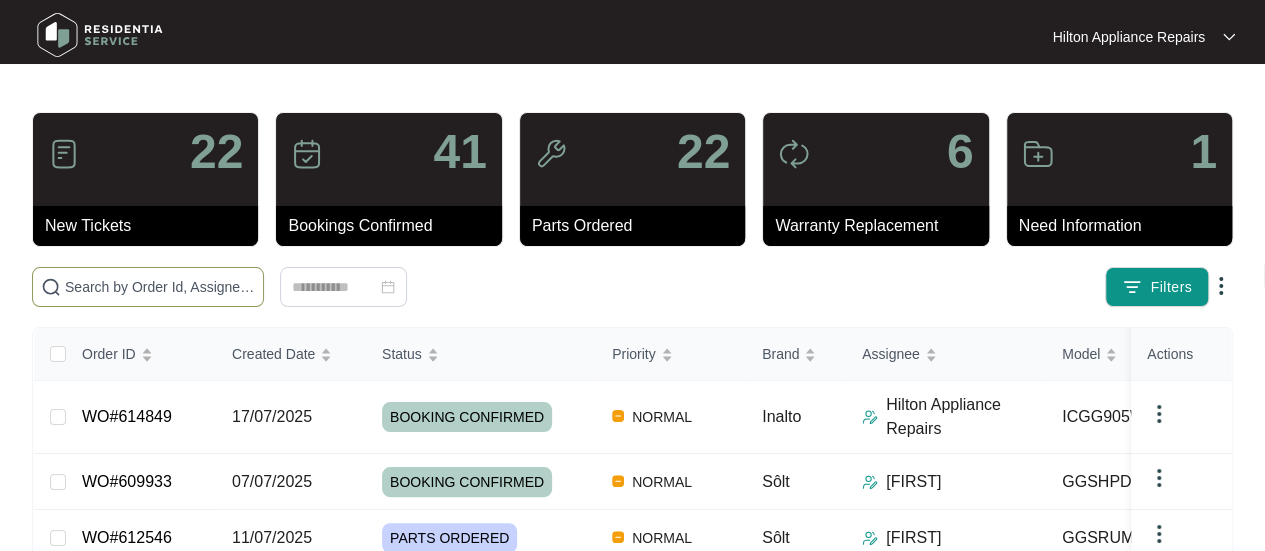 paste on "WO#614849" 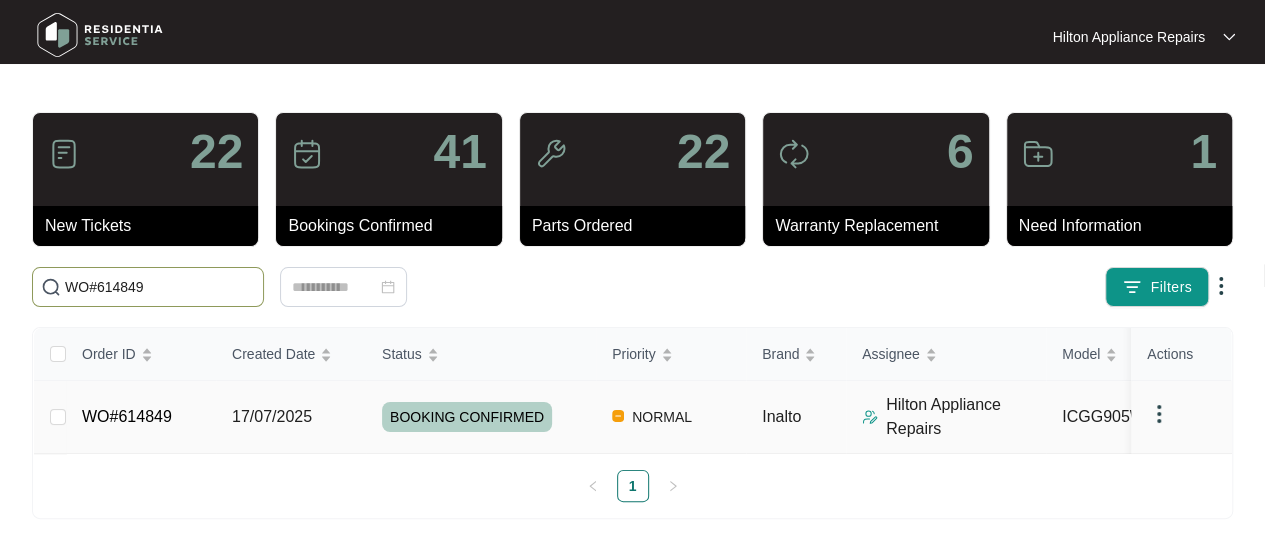 type on "WO#614849" 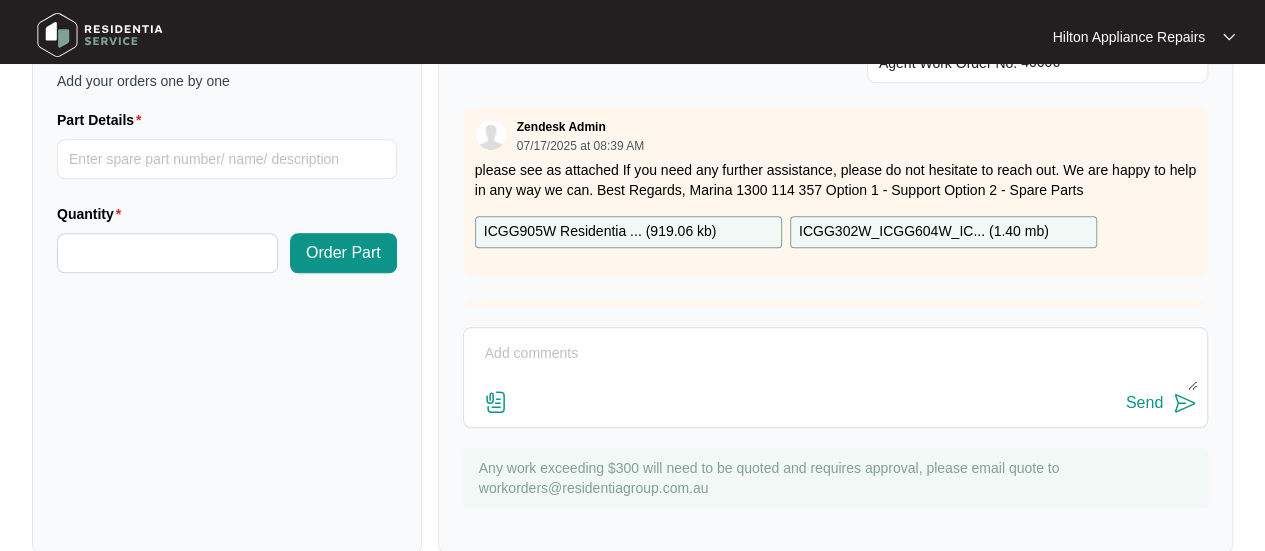 scroll, scrollTop: 831, scrollLeft: 0, axis: vertical 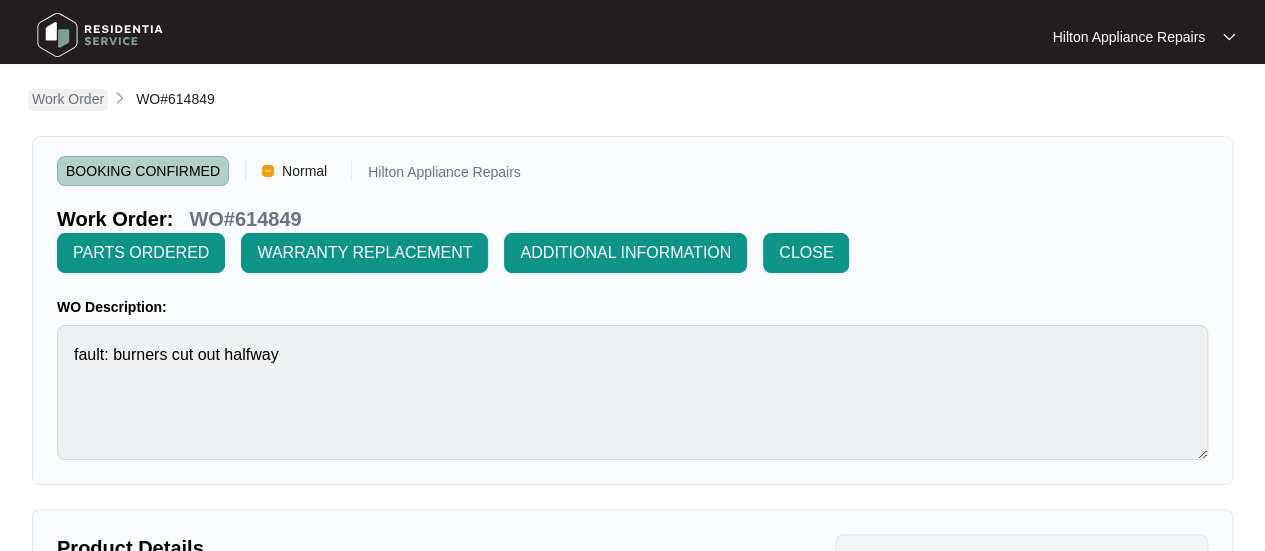 click on "Work Order" at bounding box center [68, 99] 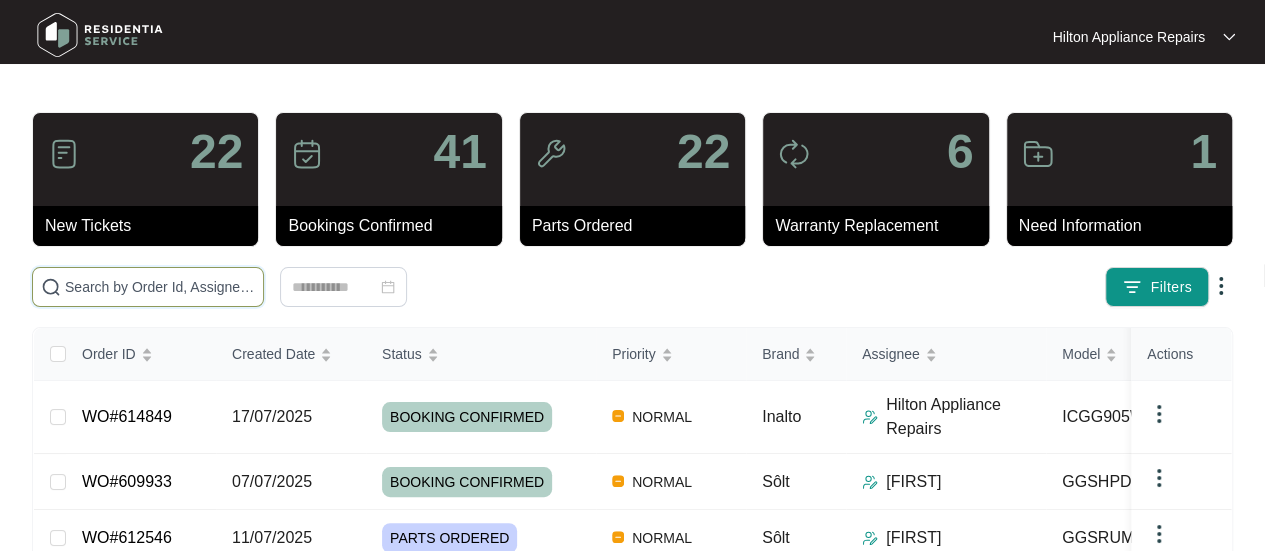 click at bounding box center [160, 287] 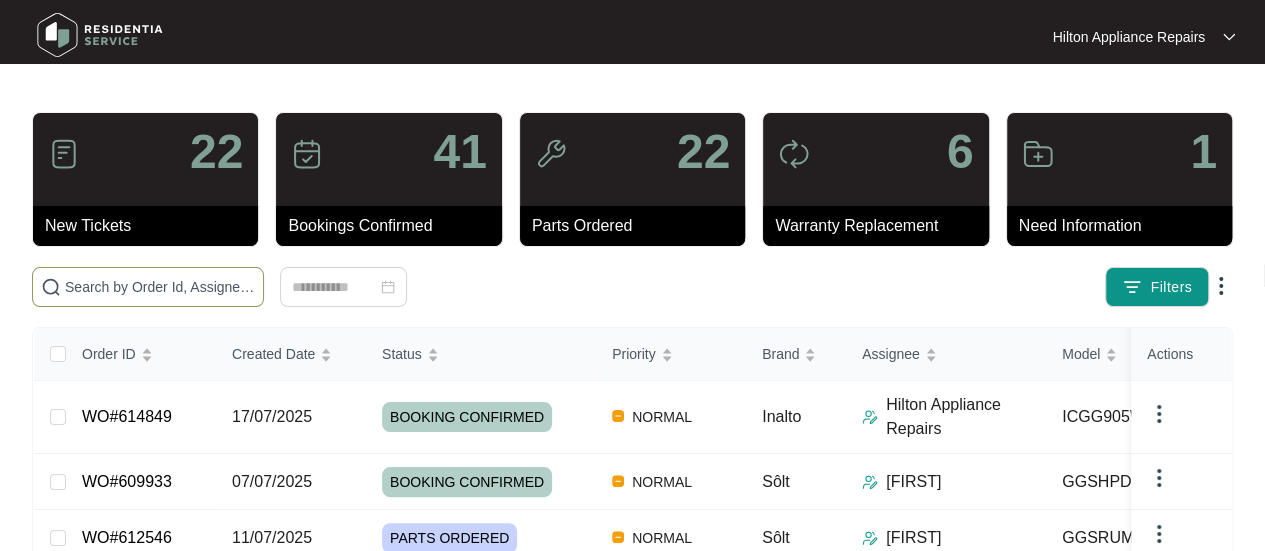 paste on "WO#614849" 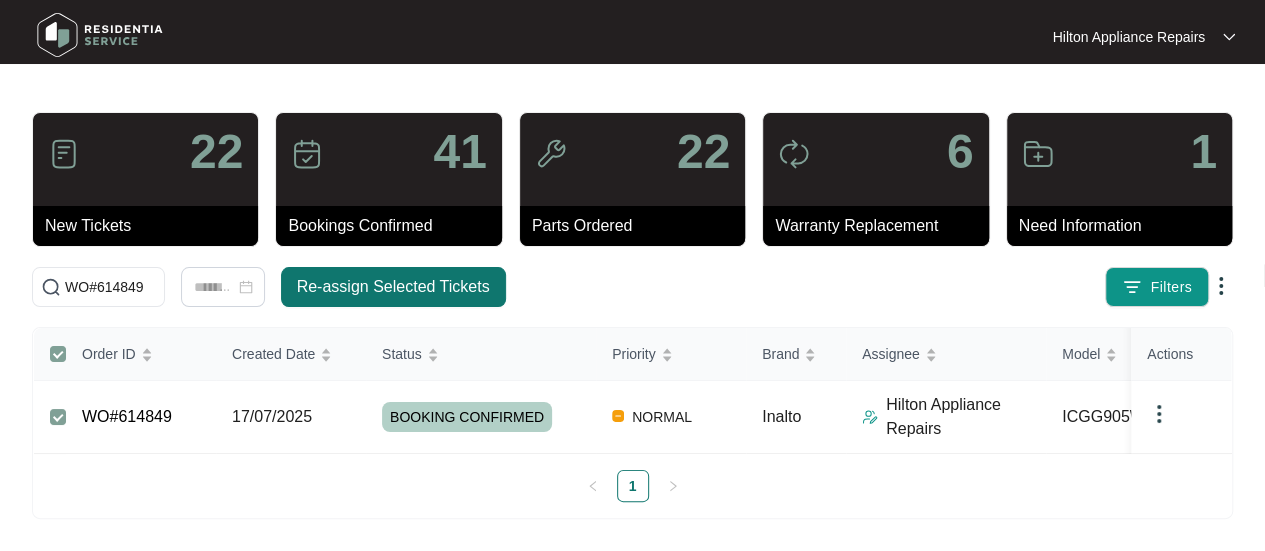 click on "Re-assign Selected Tickets" at bounding box center [393, 287] 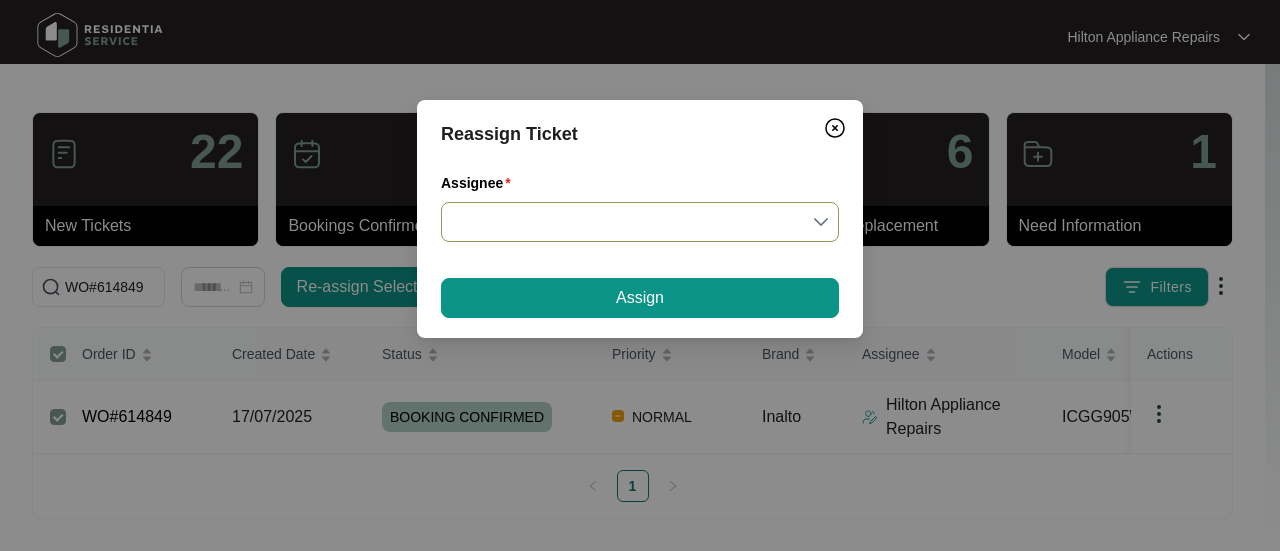 click on "Assignee" at bounding box center [640, 222] 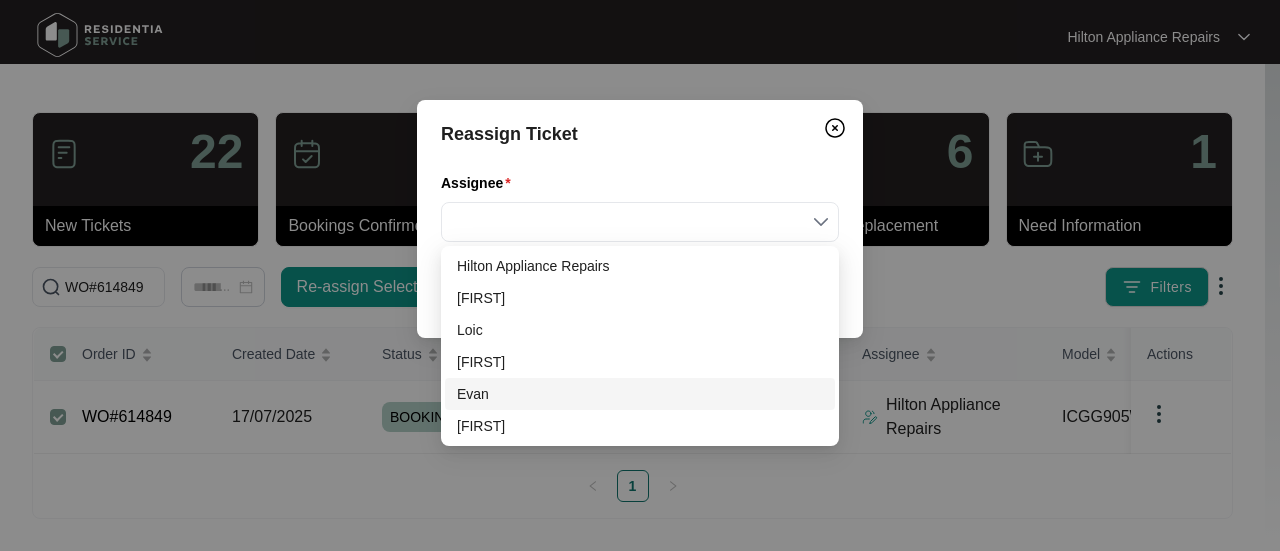 click on "Evan" at bounding box center (640, 394) 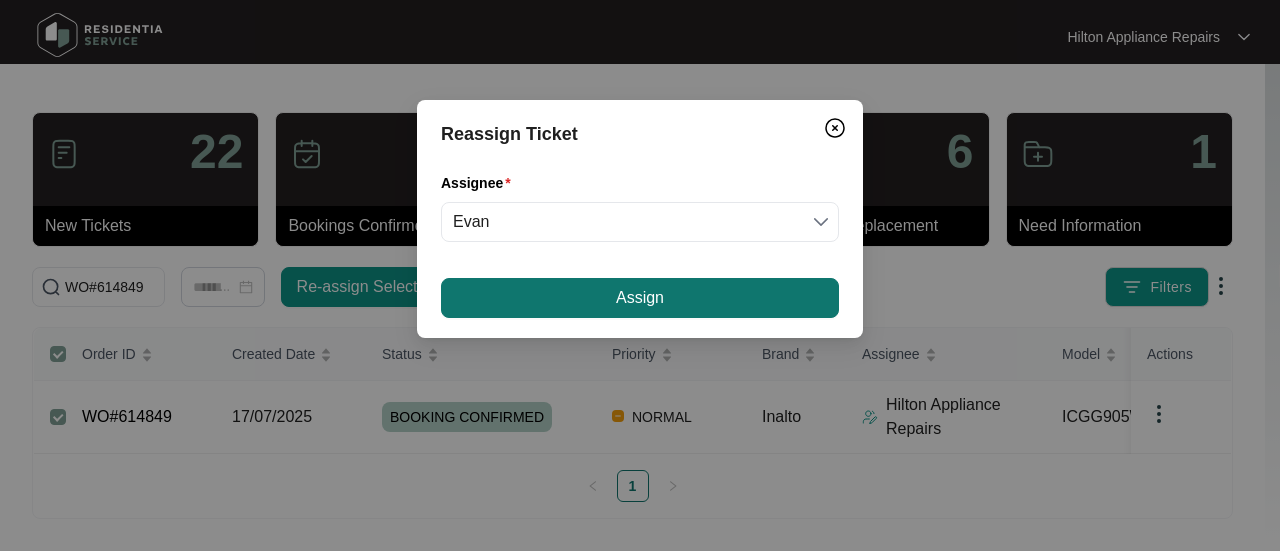 click on "Assign" at bounding box center [640, 298] 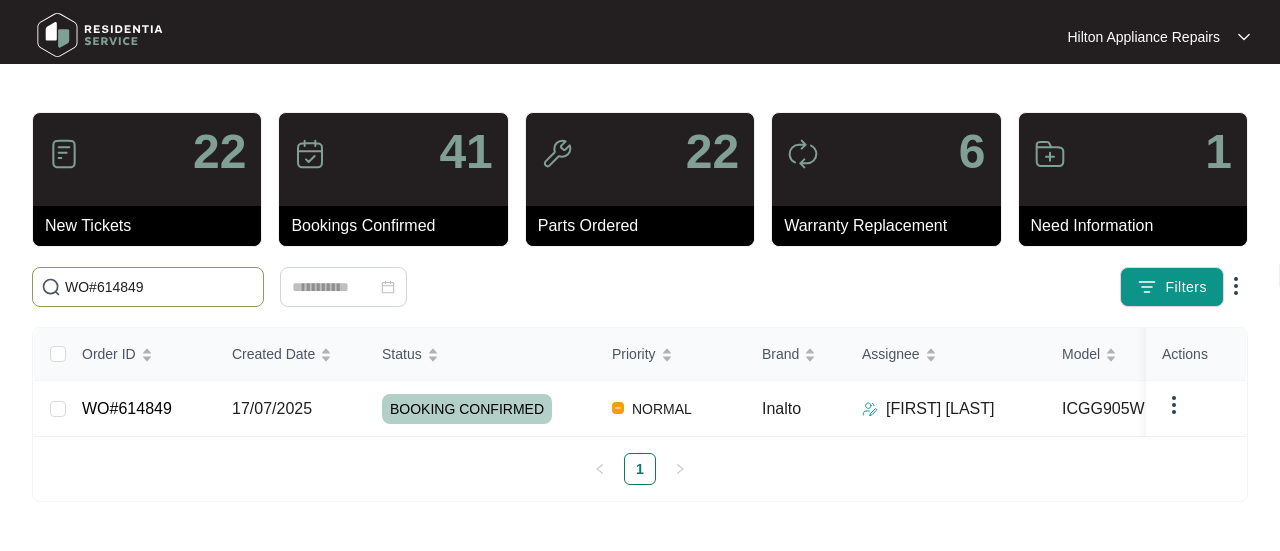 drag, startPoint x: 165, startPoint y: 285, endPoint x: -29, endPoint y: 278, distance: 194.12625 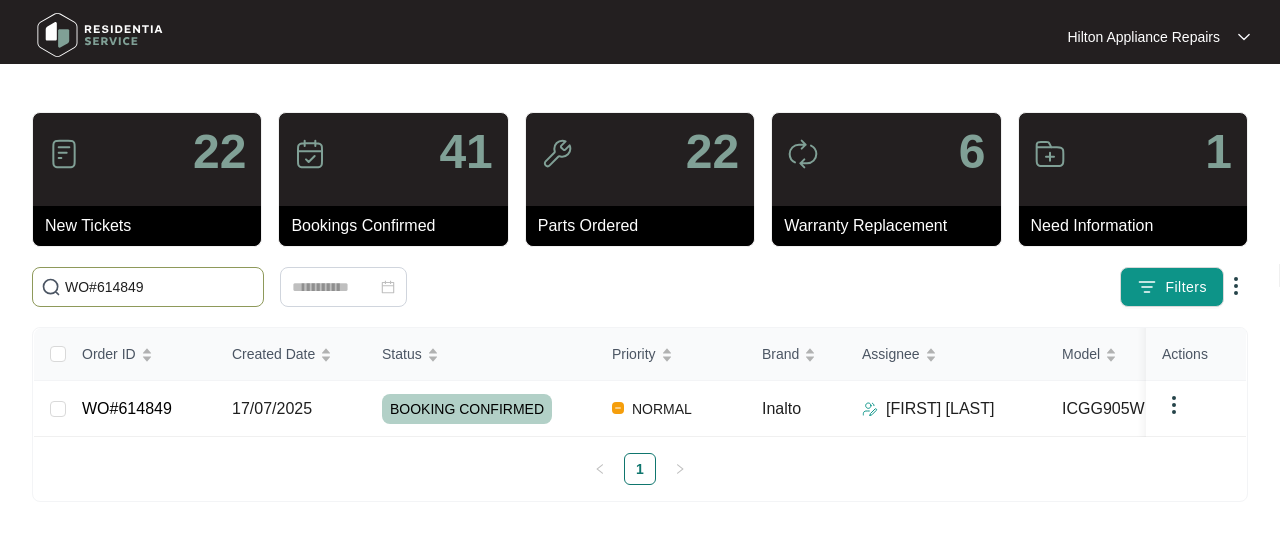paste on "07904" 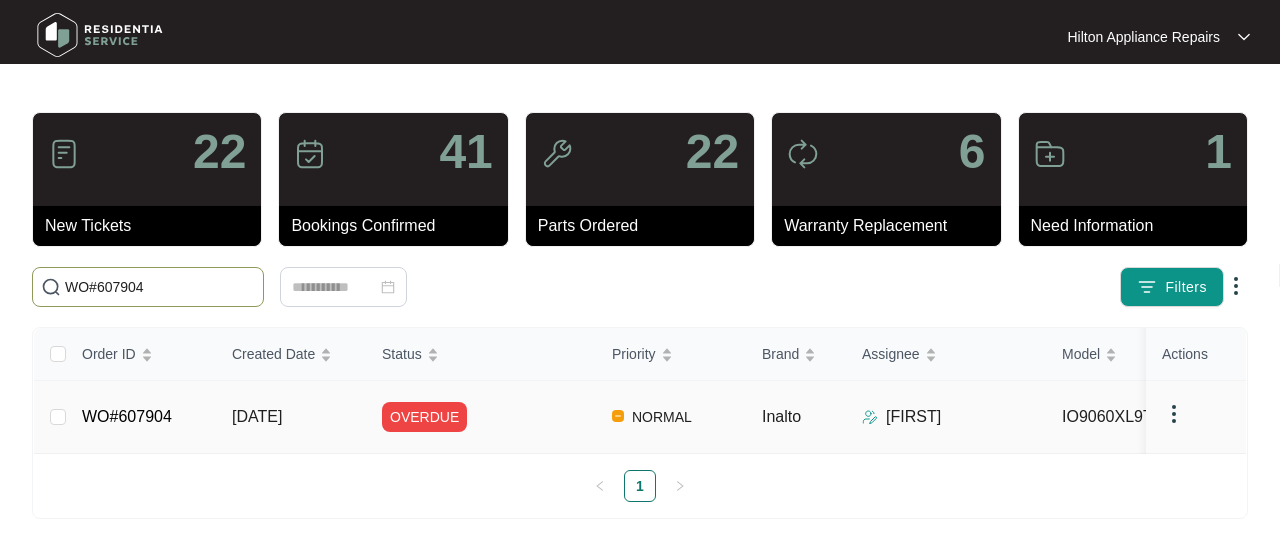 type on "WO#607904" 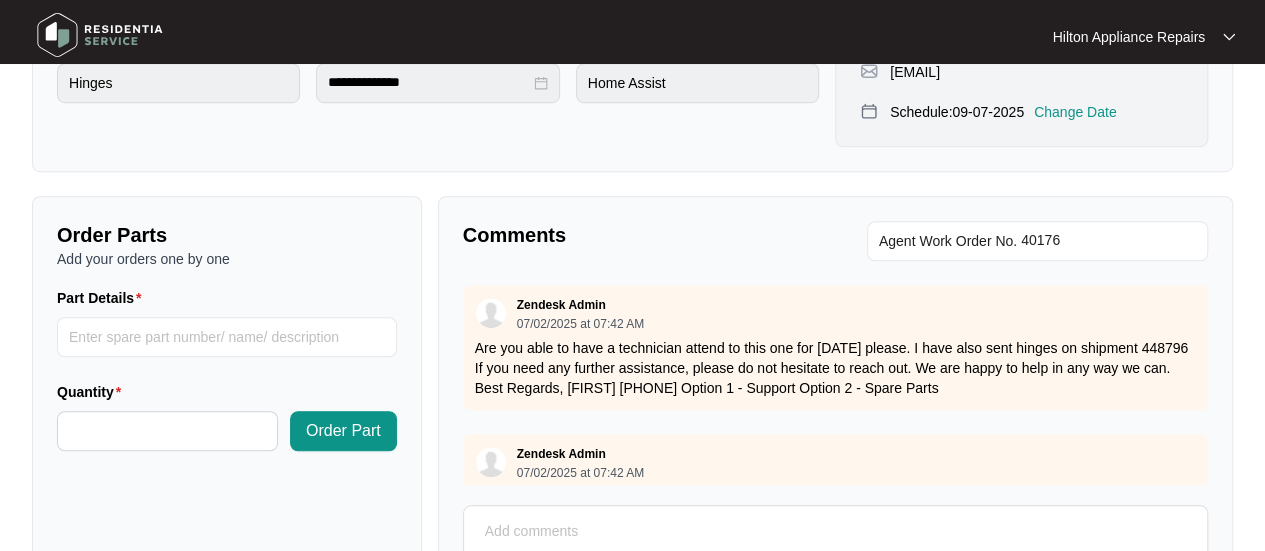 scroll, scrollTop: 700, scrollLeft: 0, axis: vertical 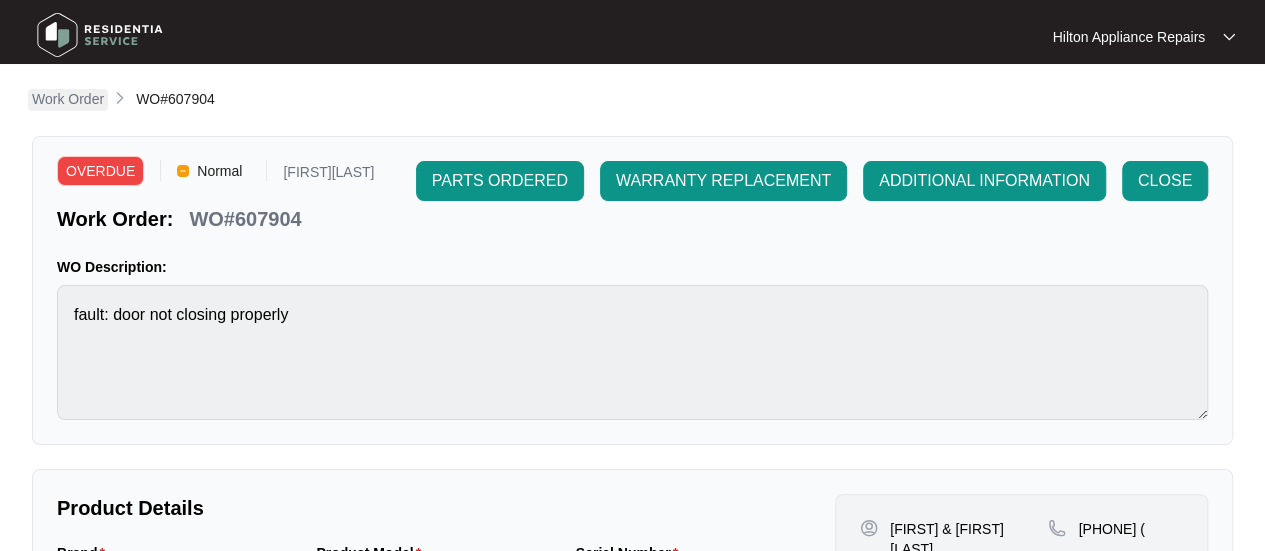 click on "Work Order" at bounding box center (68, 99) 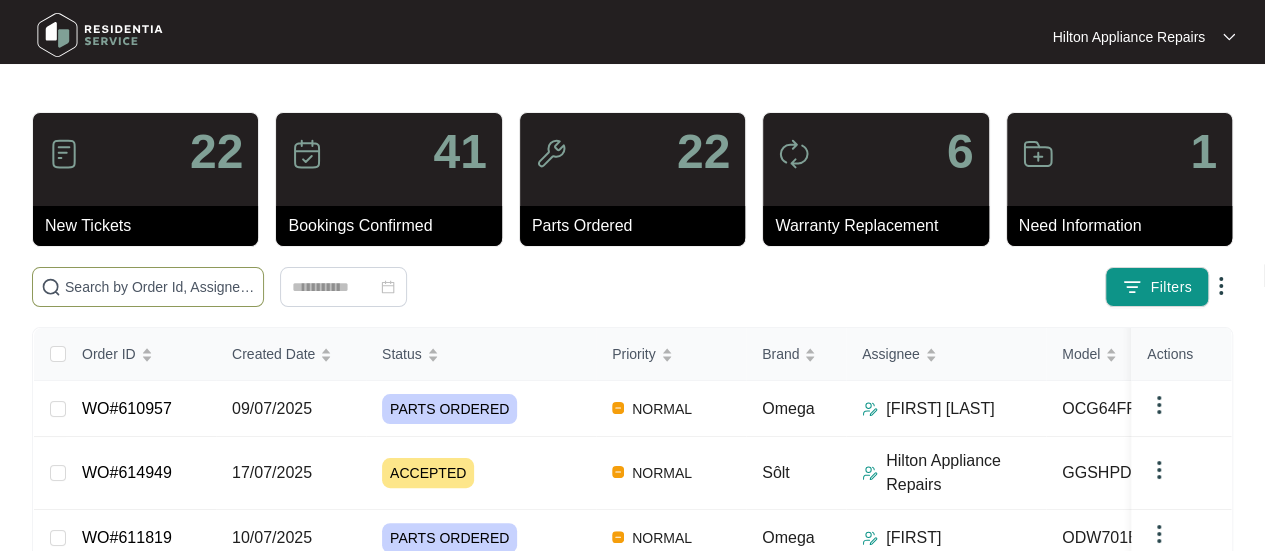click at bounding box center [160, 287] 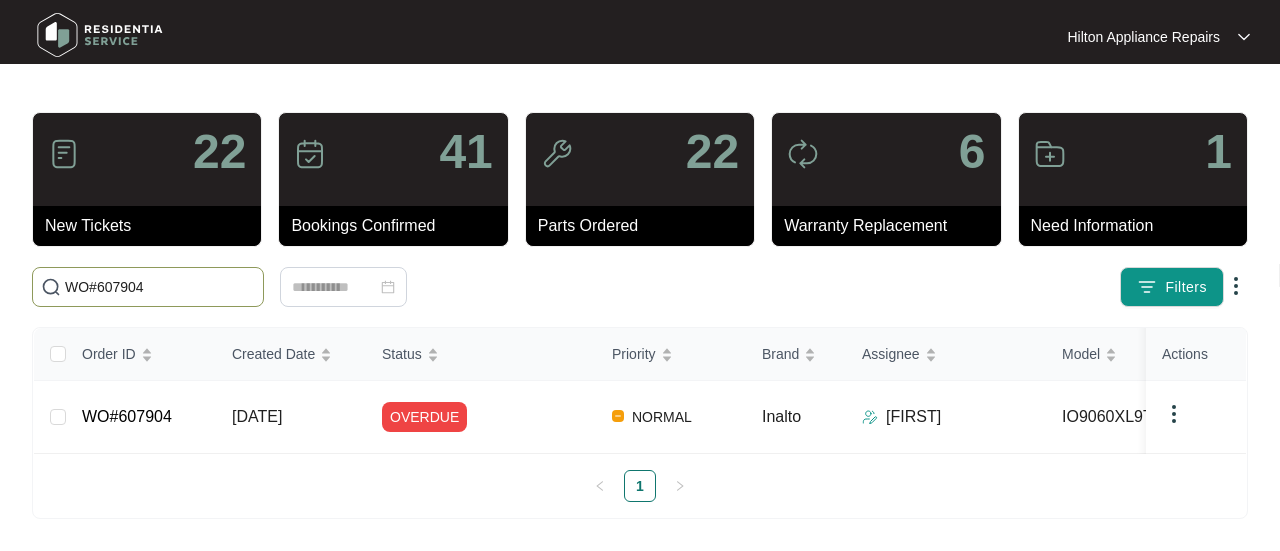 type on "WO#607904" 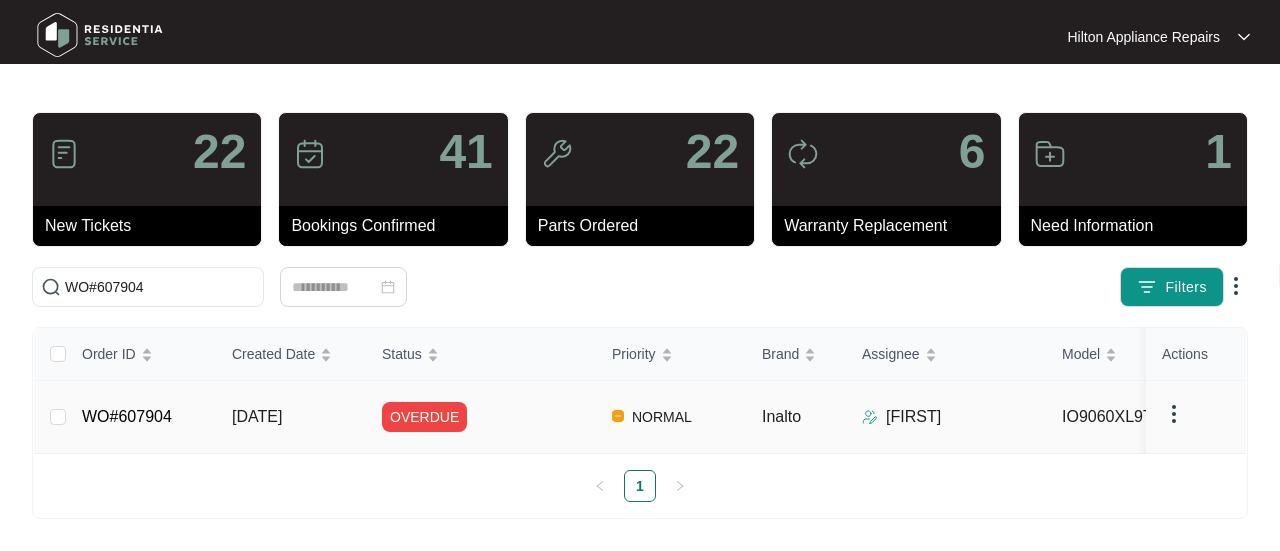 click on "[DATE]" at bounding box center [257, 416] 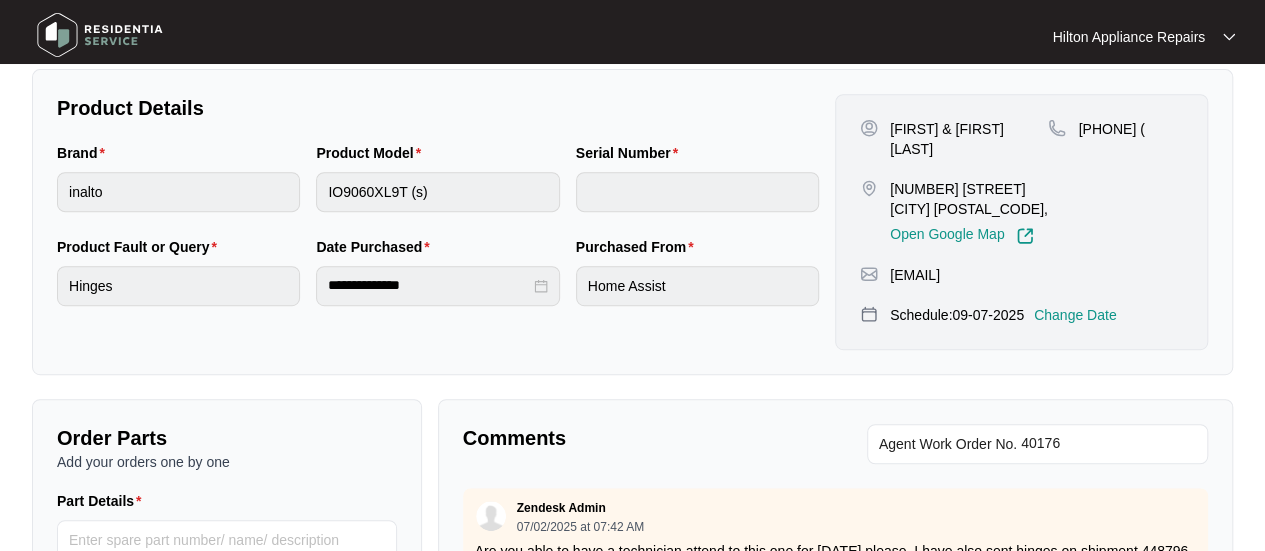scroll, scrollTop: 791, scrollLeft: 0, axis: vertical 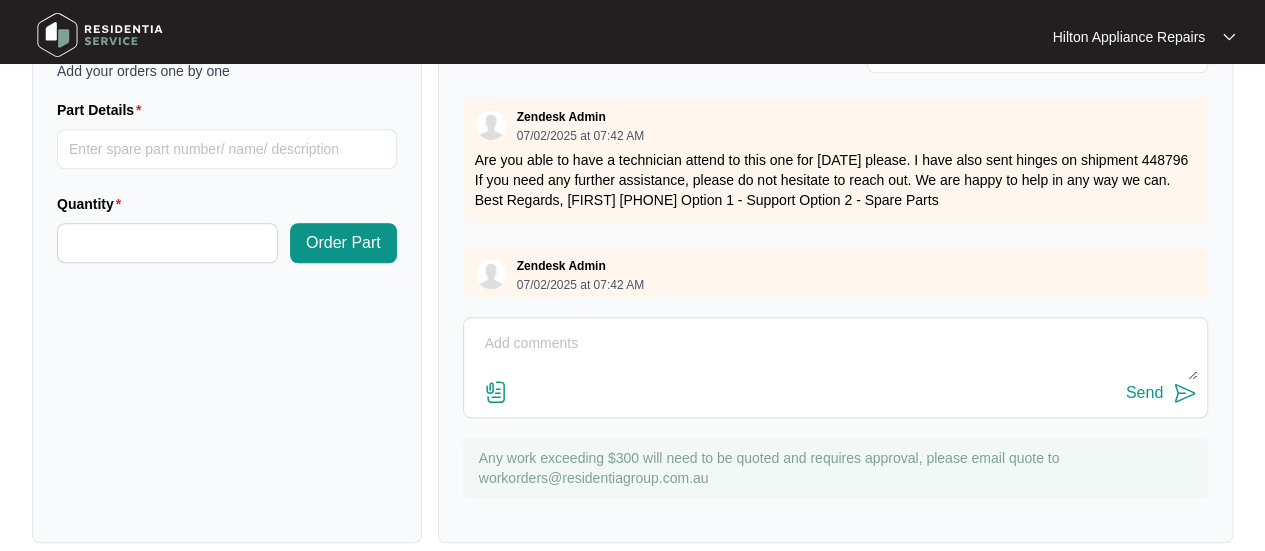 click at bounding box center [835, 354] 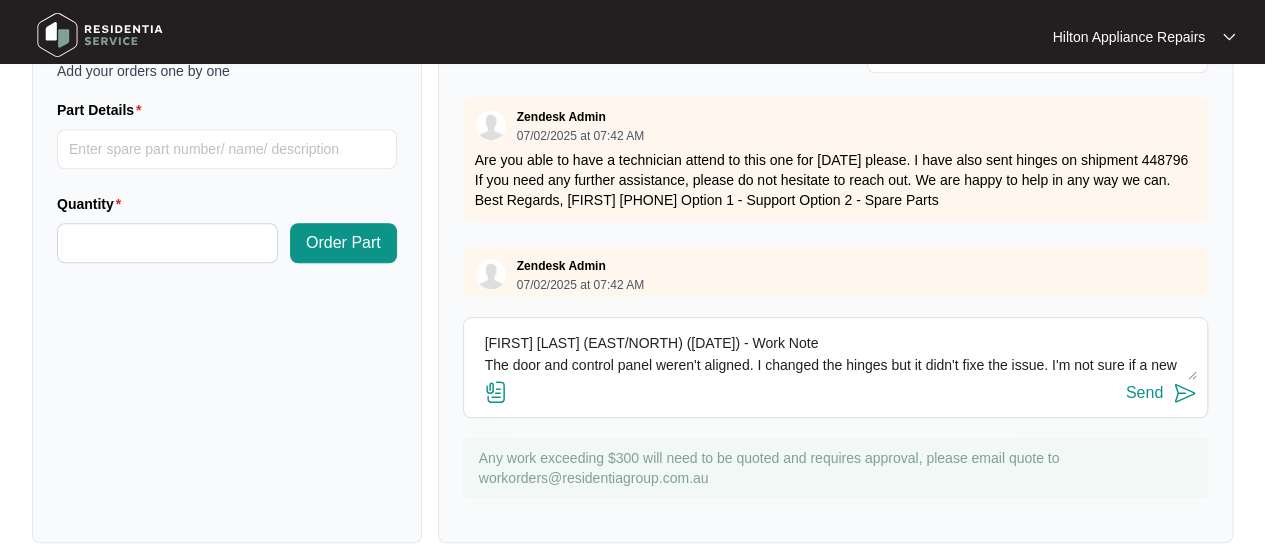 scroll, scrollTop: 14, scrollLeft: 0, axis: vertical 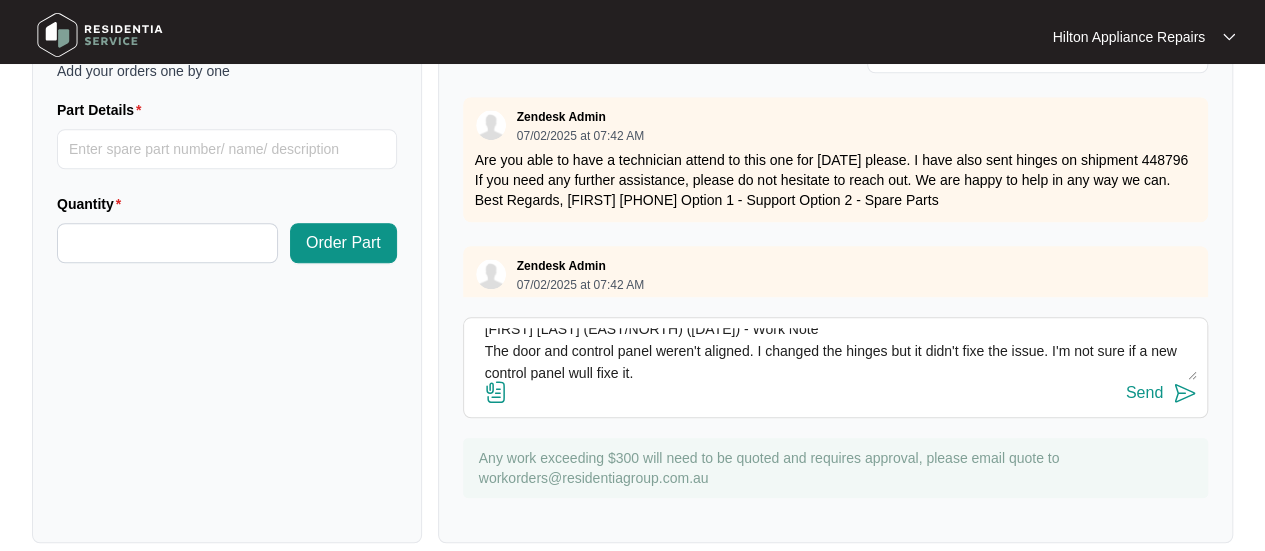 type on "[FIRST] [LAST] (EAST/NORTH) ([DATE]) - Work Note
The door and control panel weren't aligned. I changed the hinges but it didn't fixe the issue. I'm not sure if a new control panel wull fixe it." 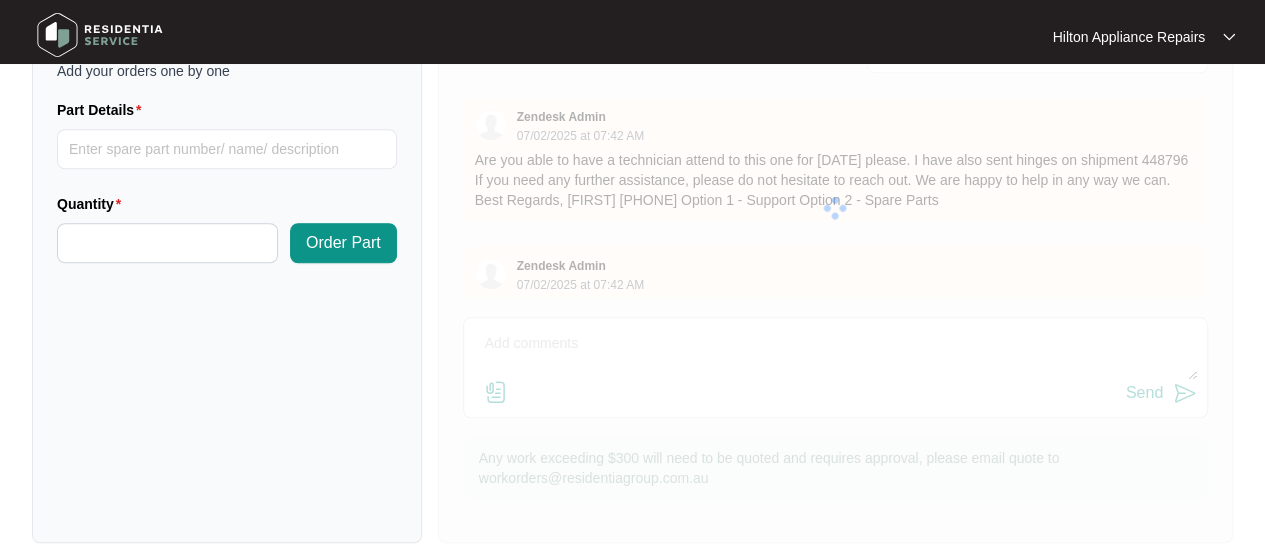 scroll, scrollTop: 0, scrollLeft: 0, axis: both 